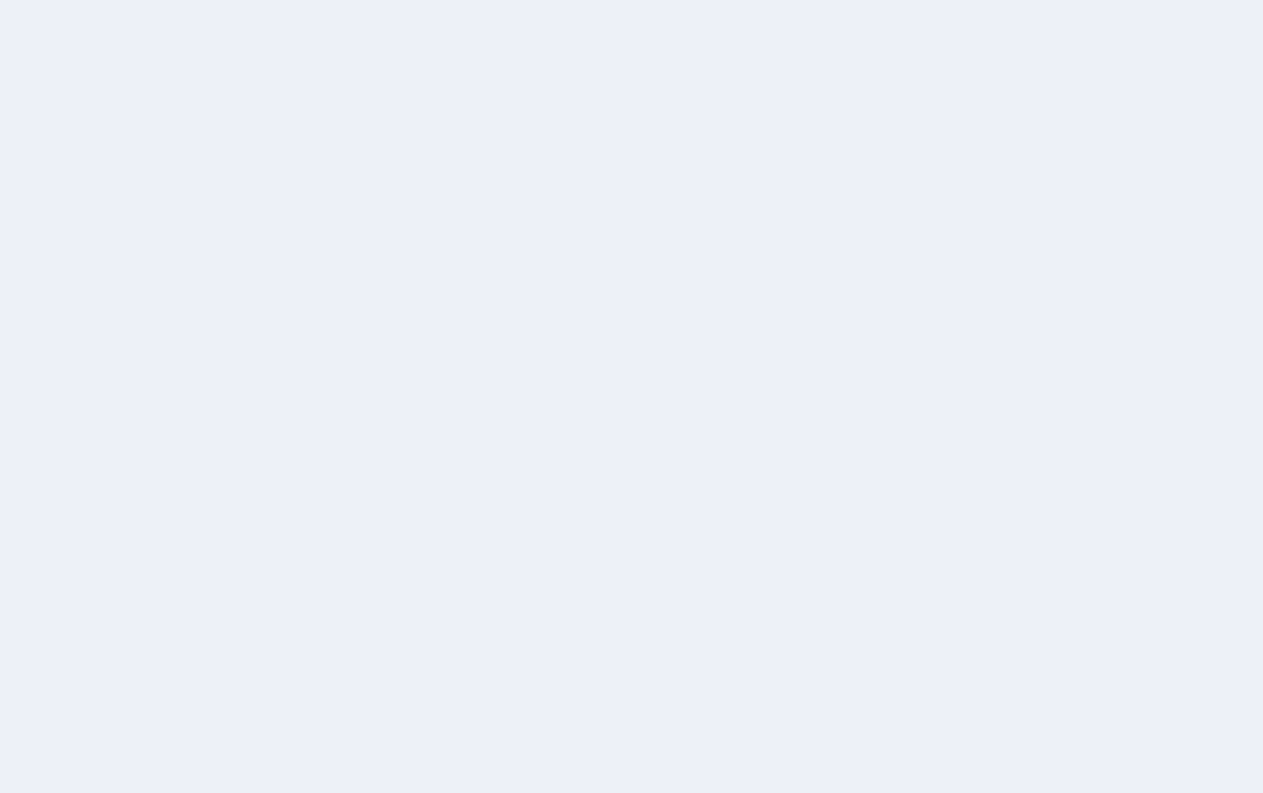 scroll, scrollTop: 0, scrollLeft: 0, axis: both 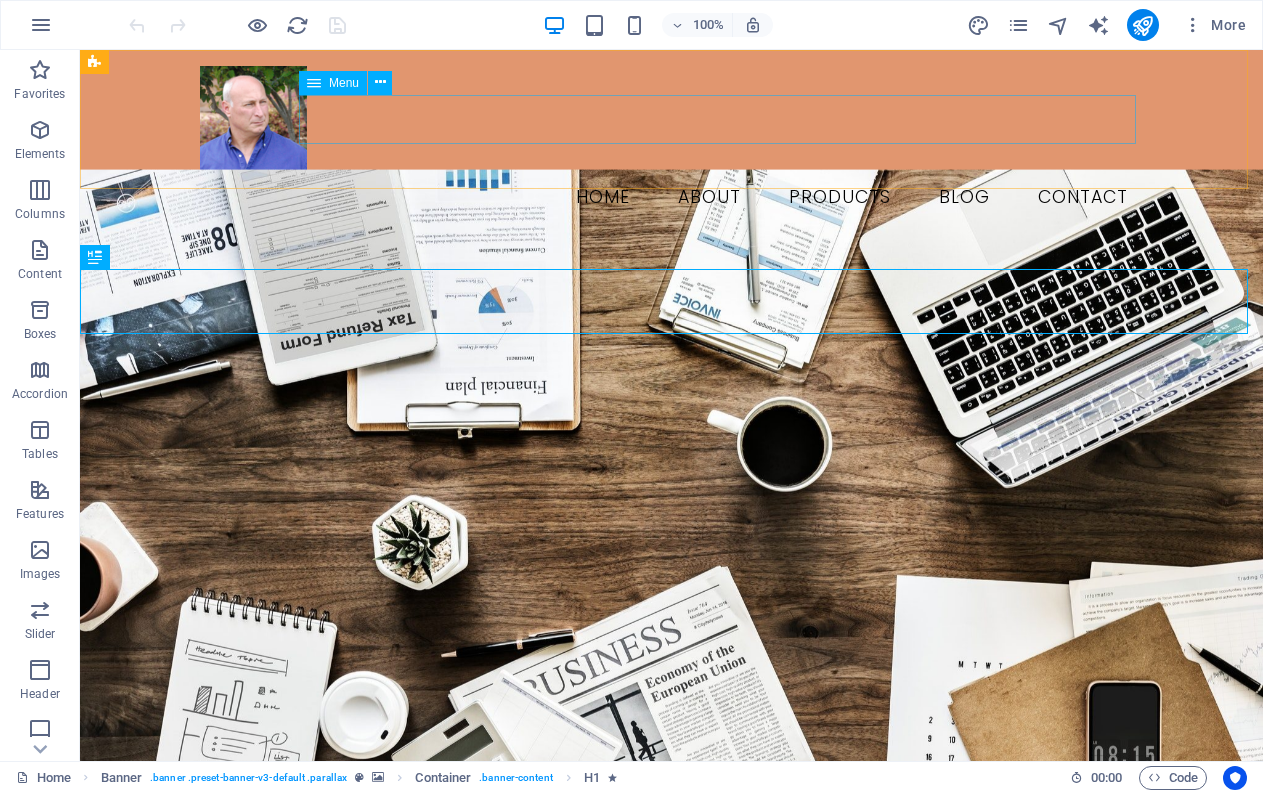 click at bounding box center (314, 83) 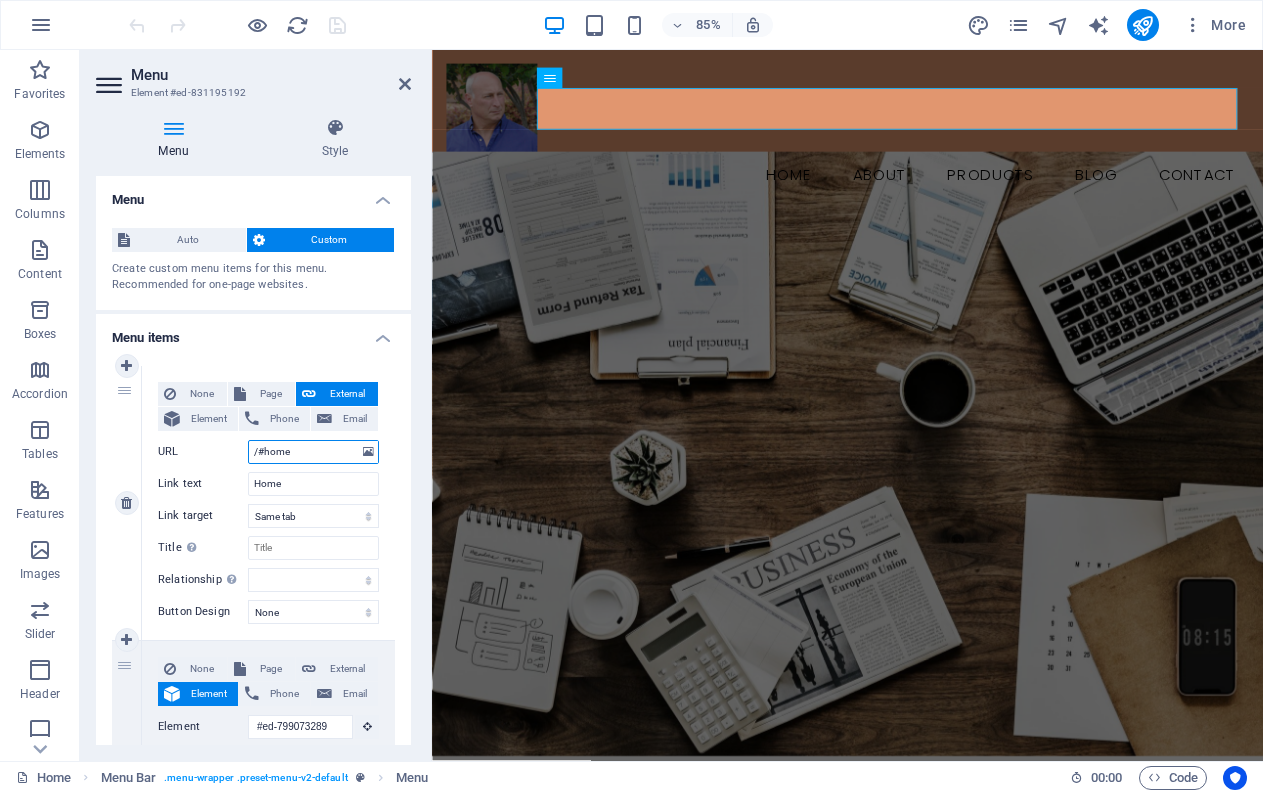 click on "/#home" at bounding box center [313, 452] 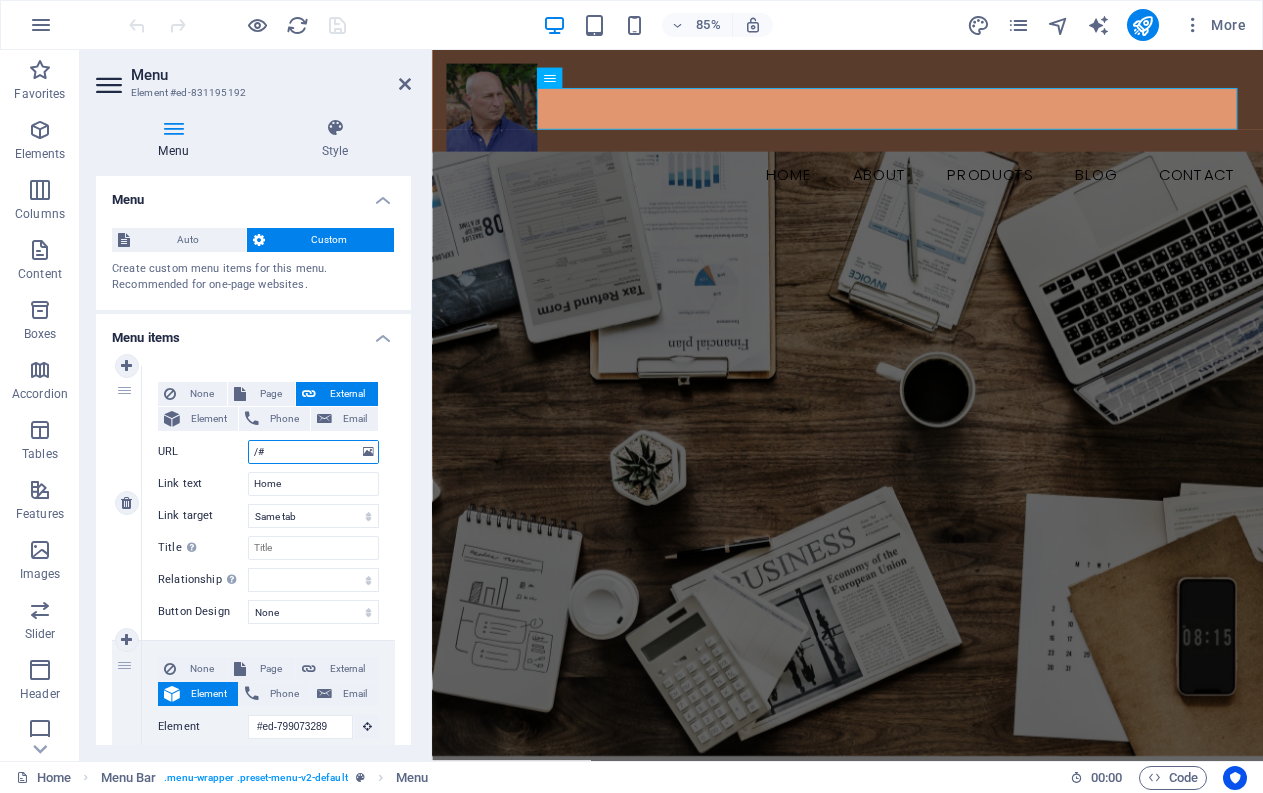 type on "/" 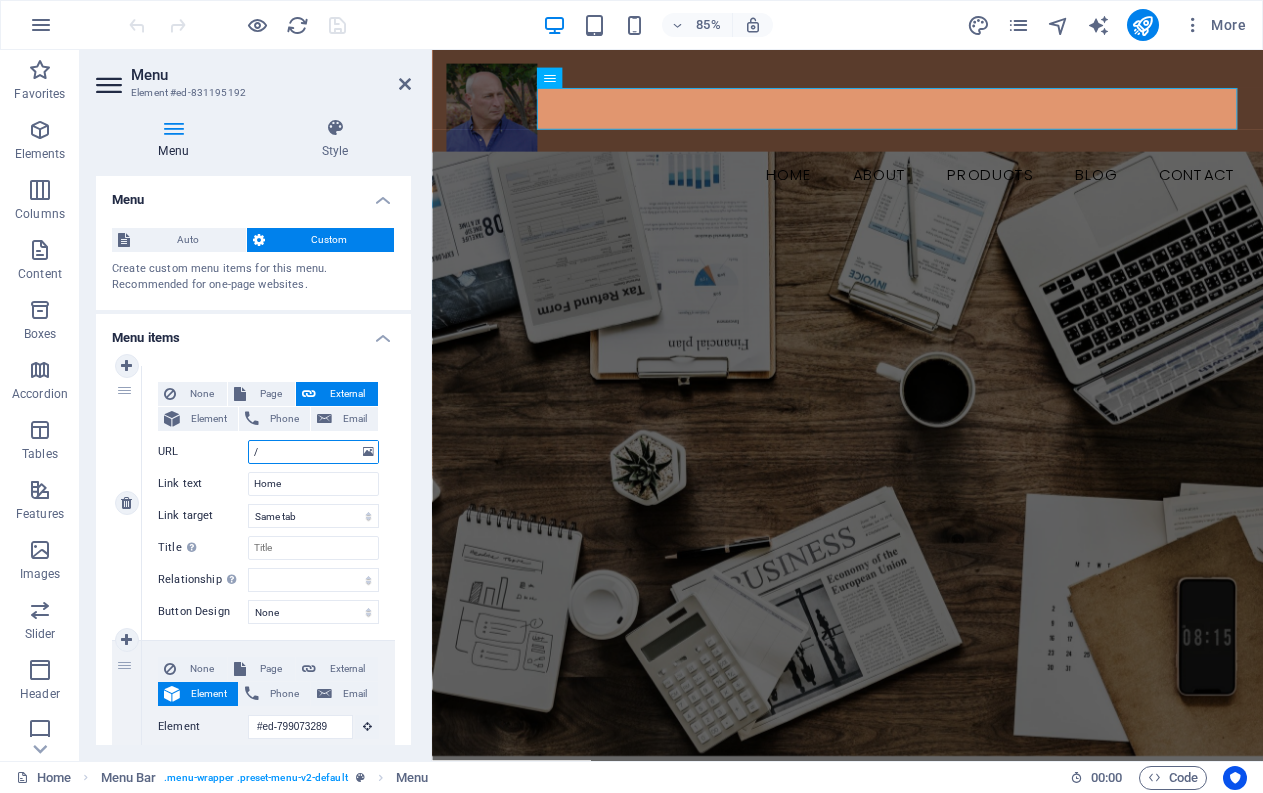 select 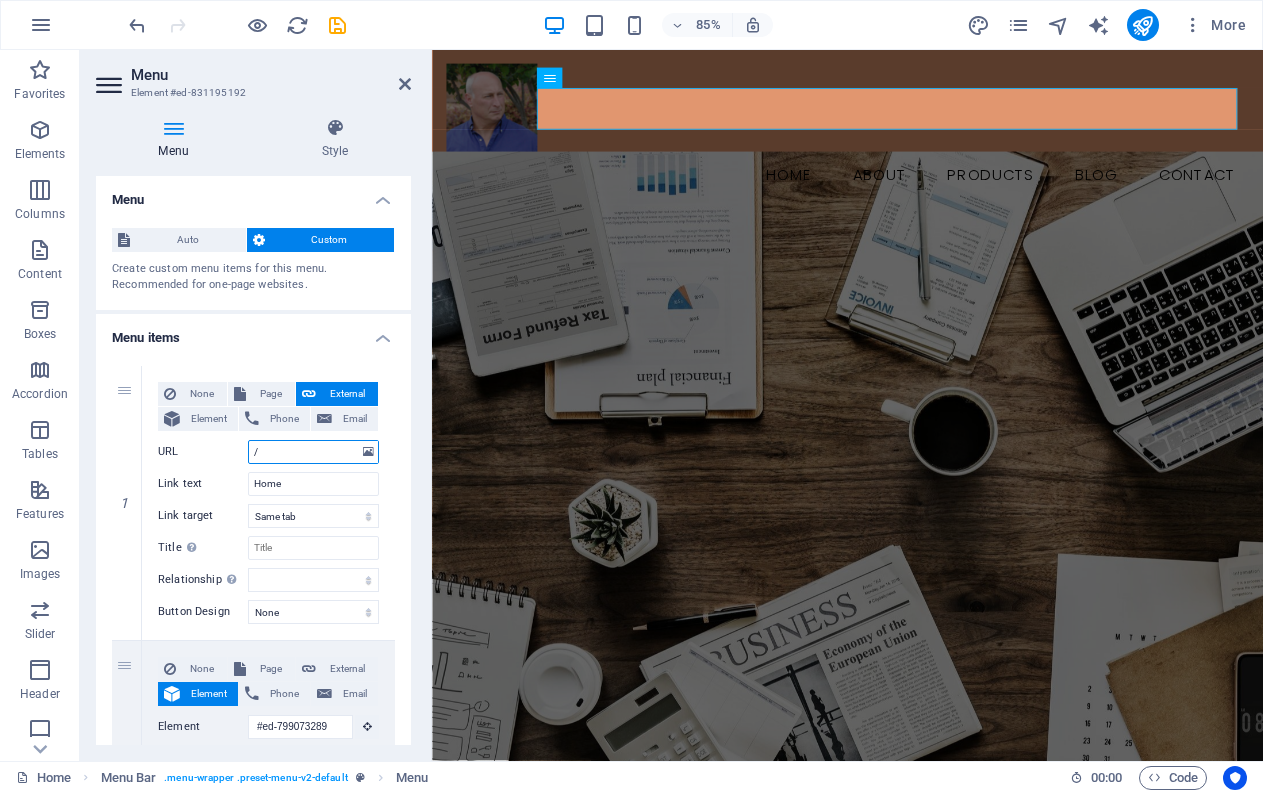 type on "/" 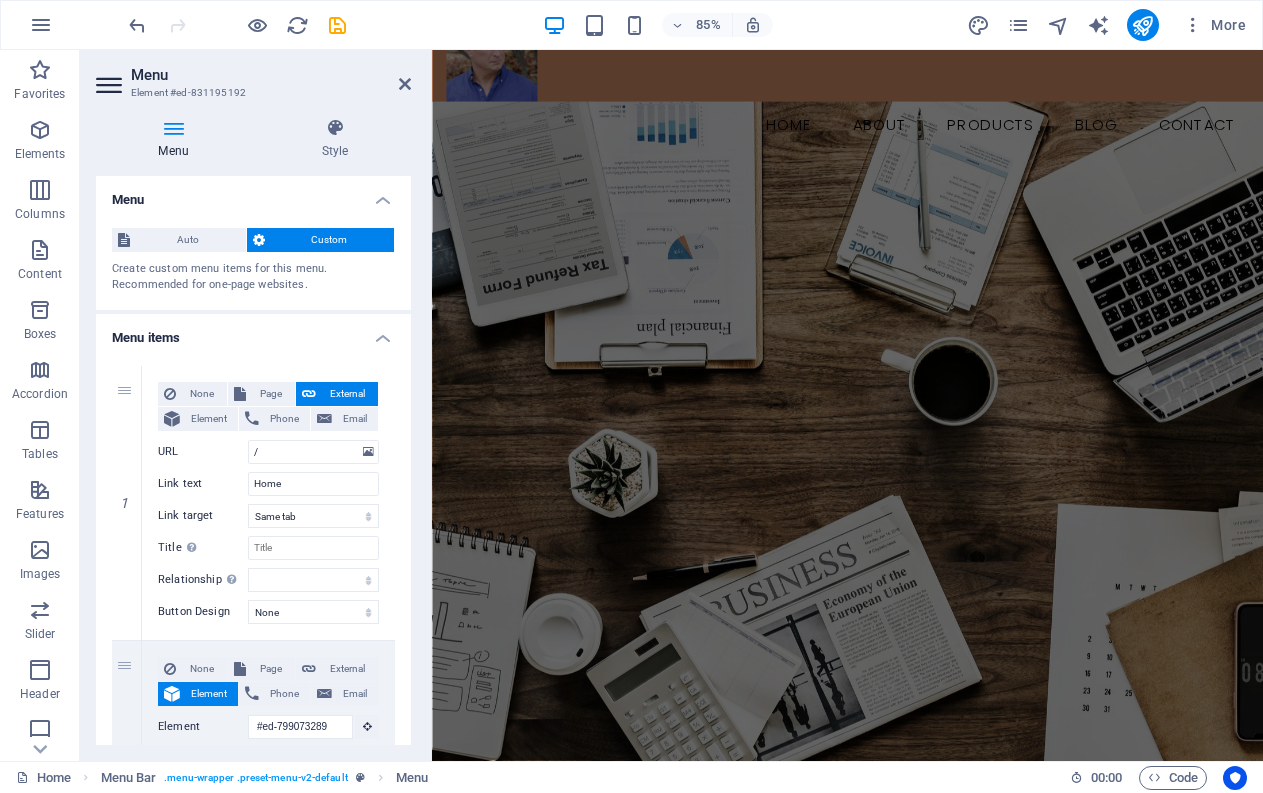 scroll, scrollTop: 100, scrollLeft: 0, axis: vertical 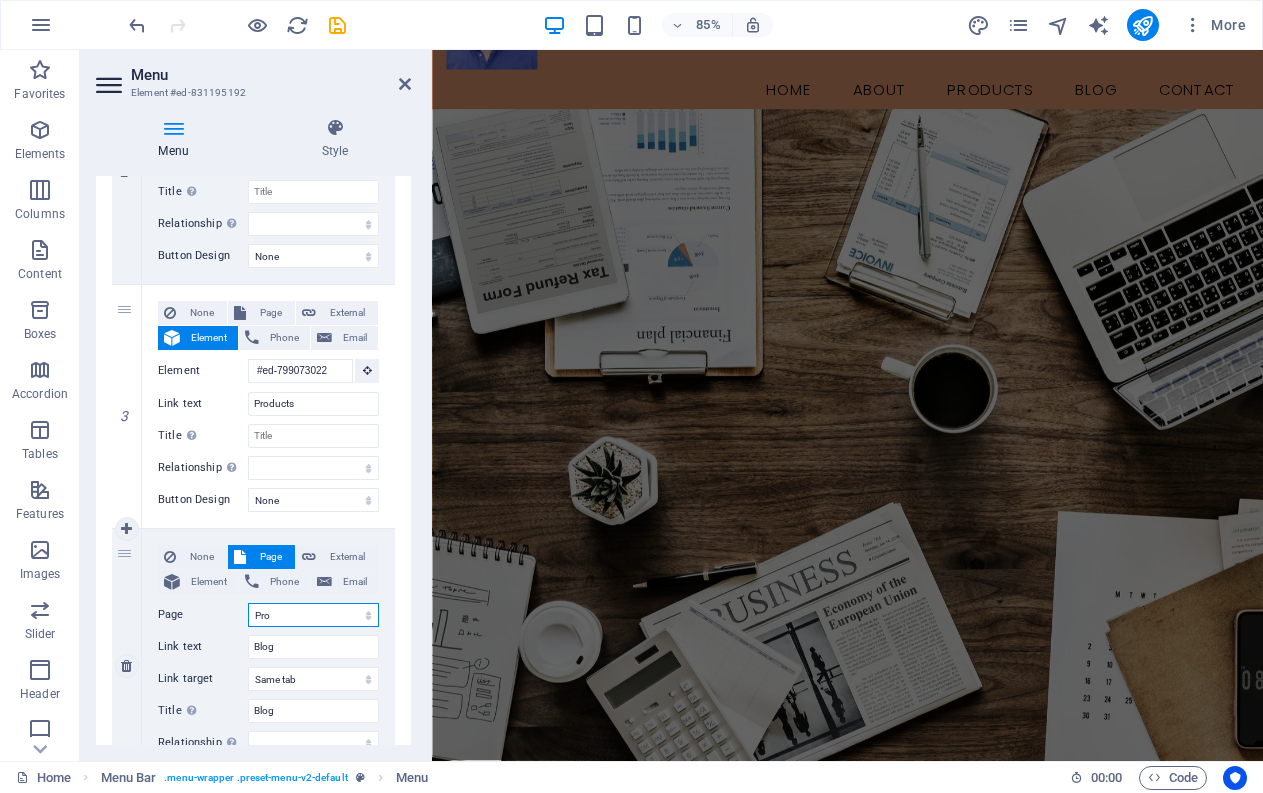 click on "Home Pro Legal Notice Privacy" at bounding box center (313, 615) 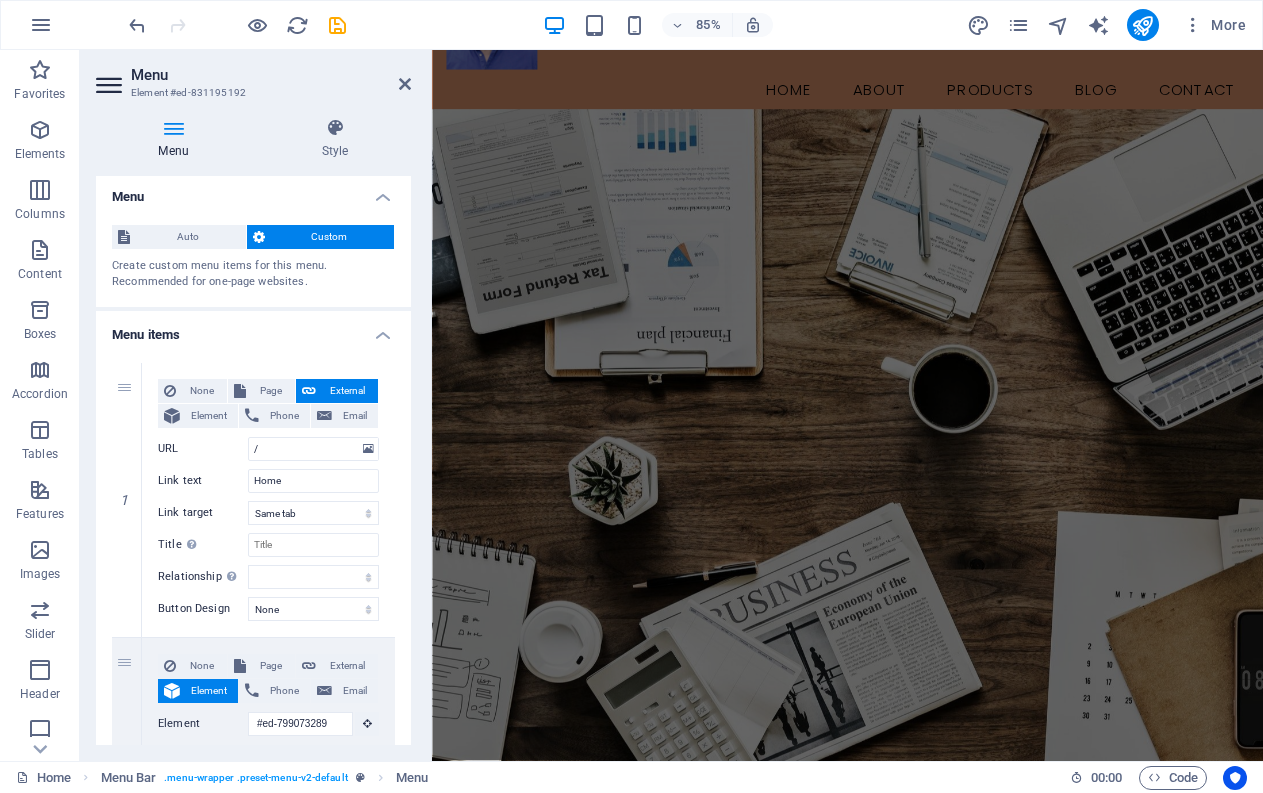 scroll, scrollTop: 0, scrollLeft: 0, axis: both 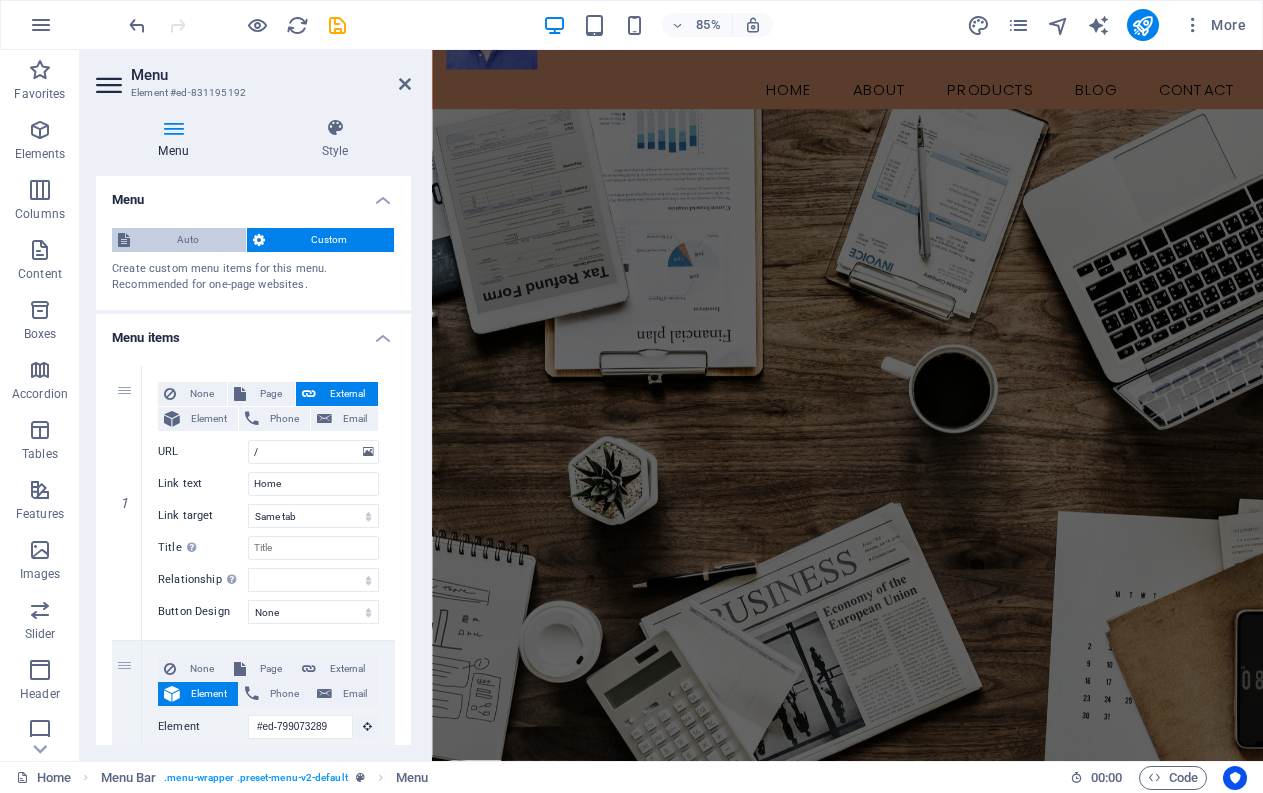 click on "Auto" at bounding box center [188, 240] 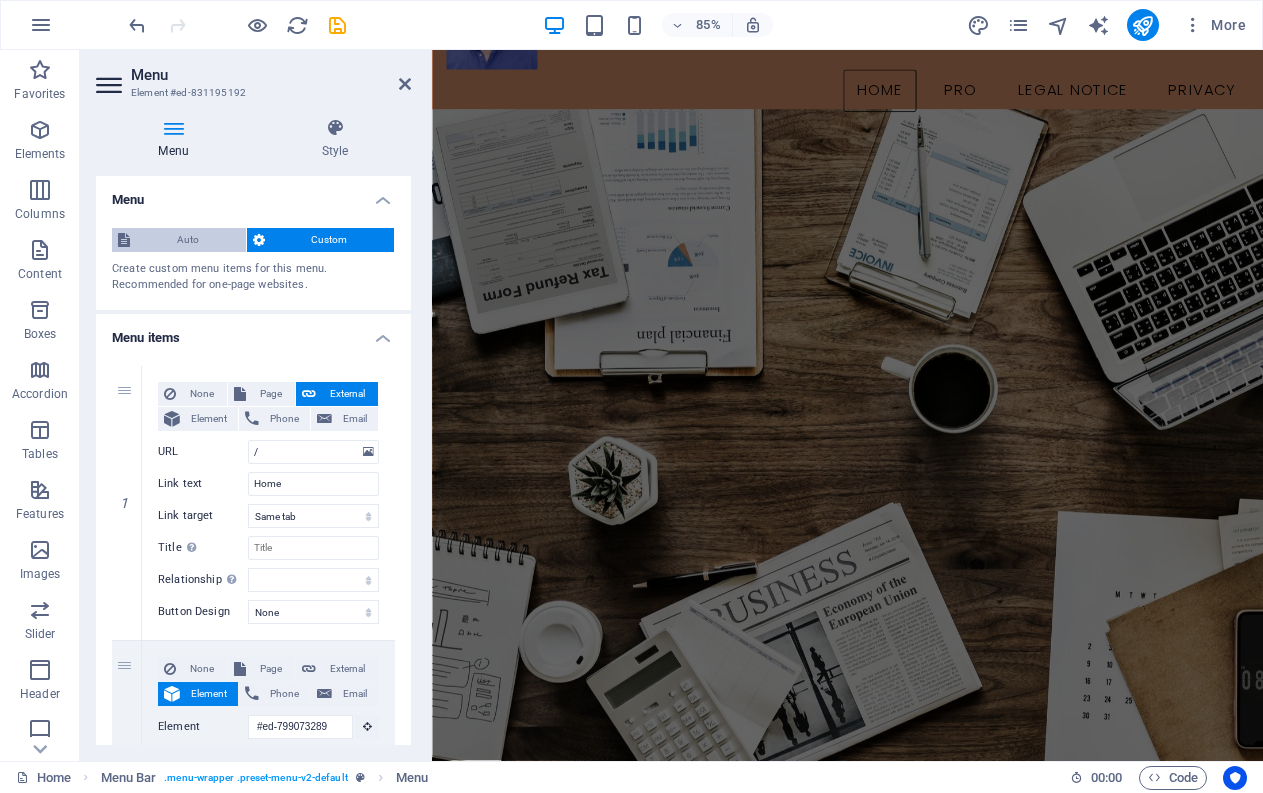 scroll, scrollTop: 0, scrollLeft: 0, axis: both 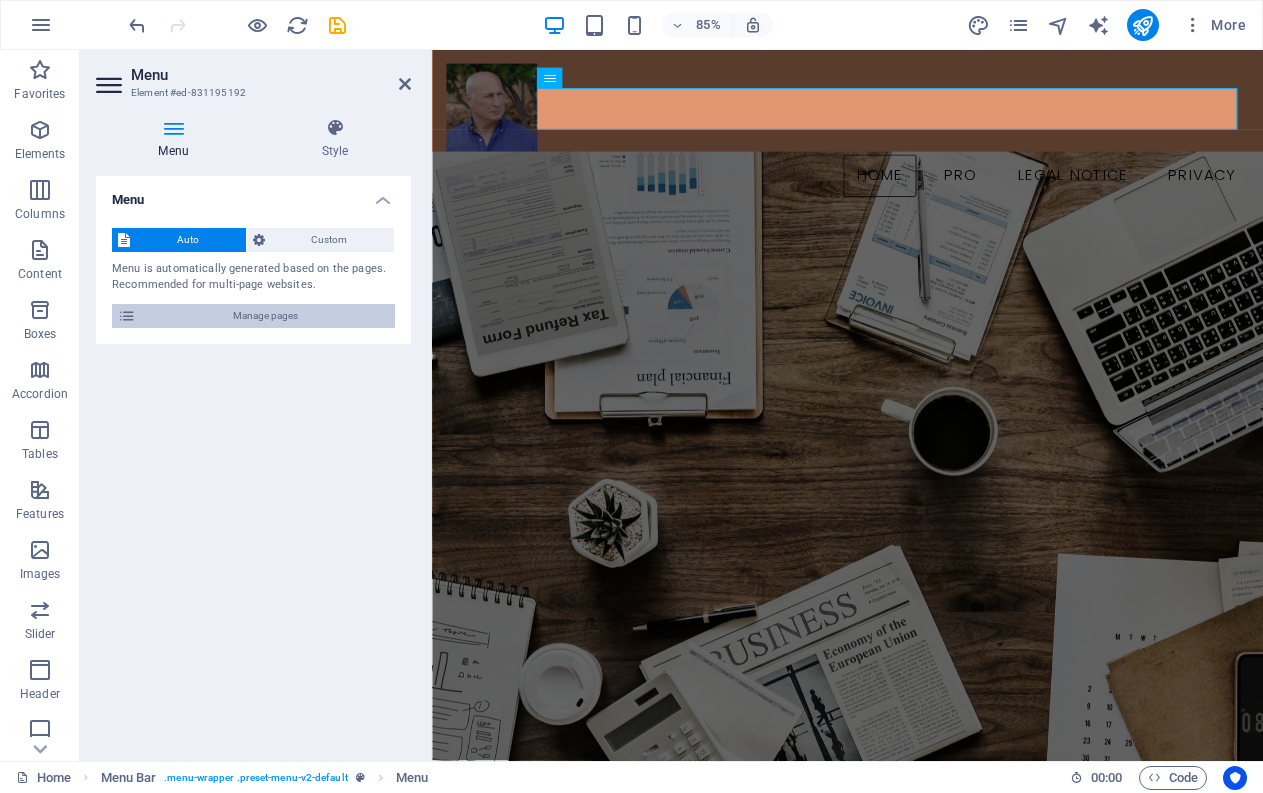 click on "Manage pages" at bounding box center (265, 316) 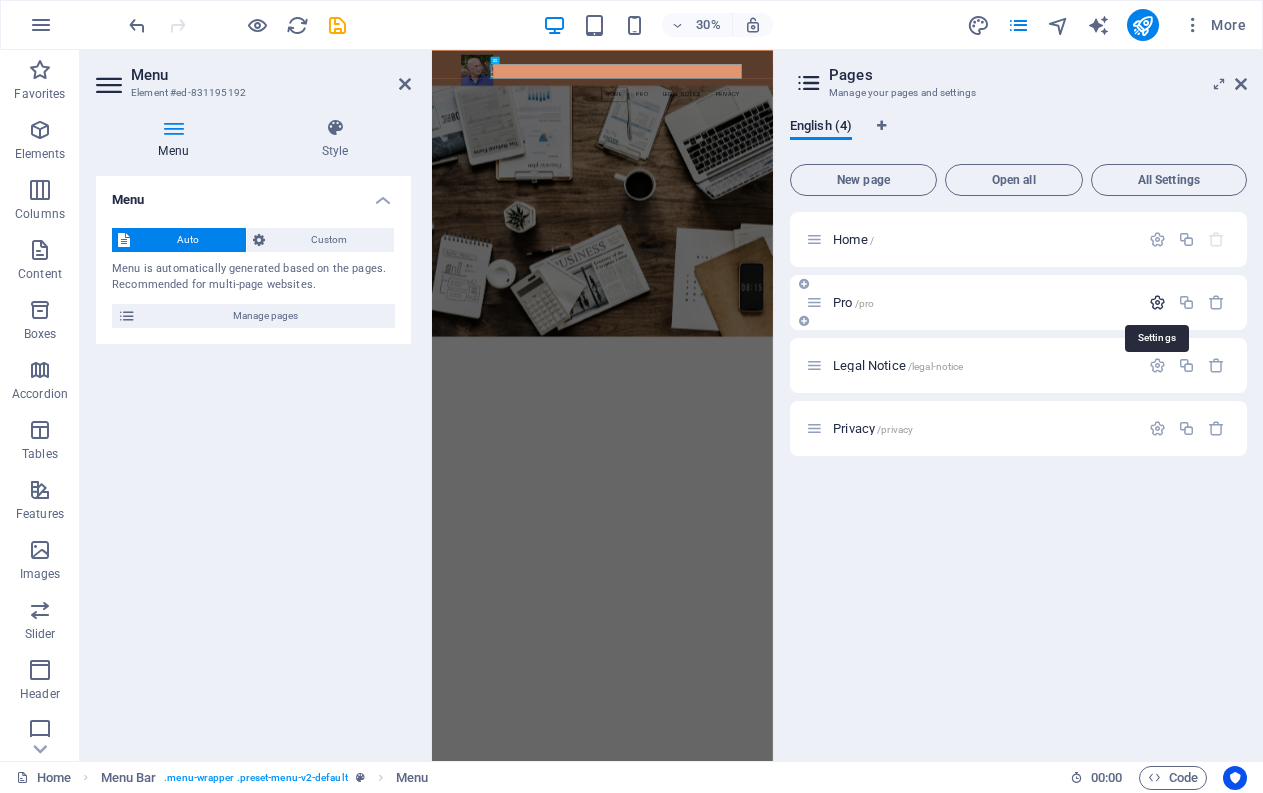 click at bounding box center (1157, 302) 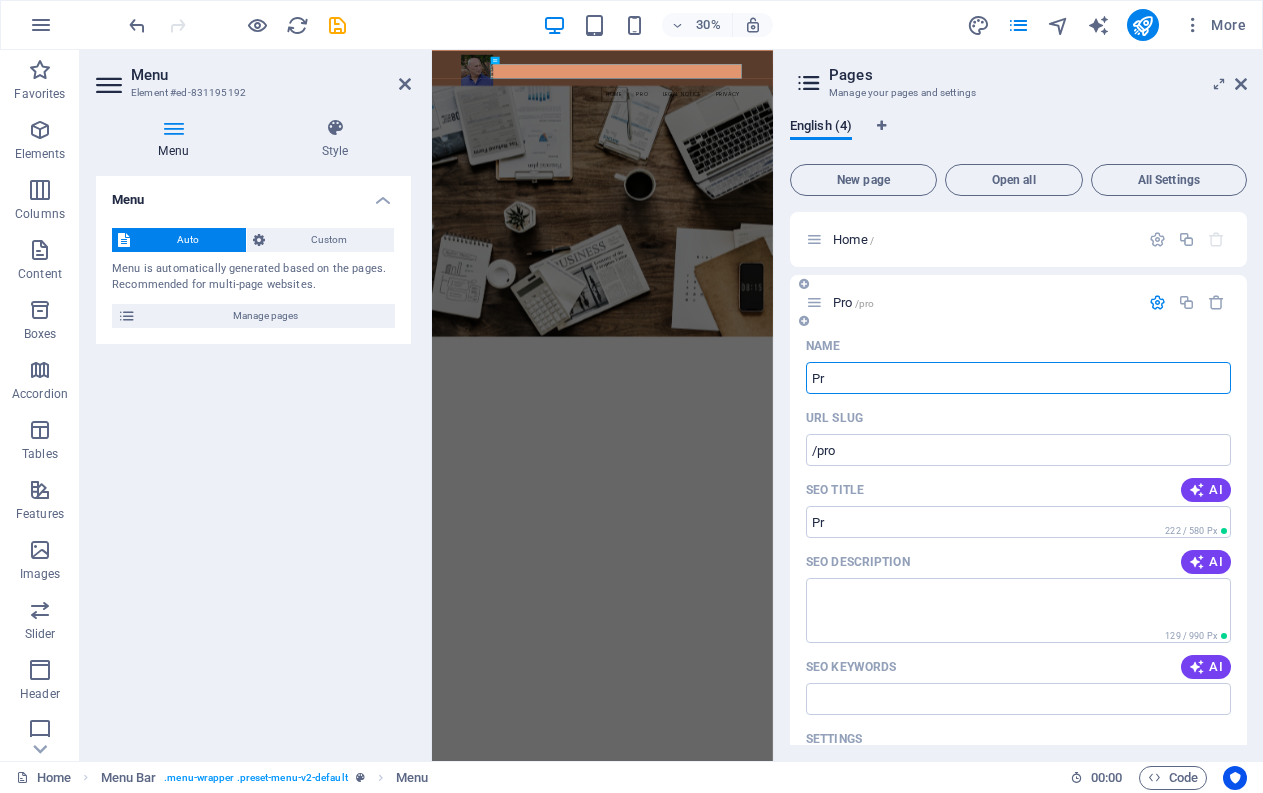 type on "P" 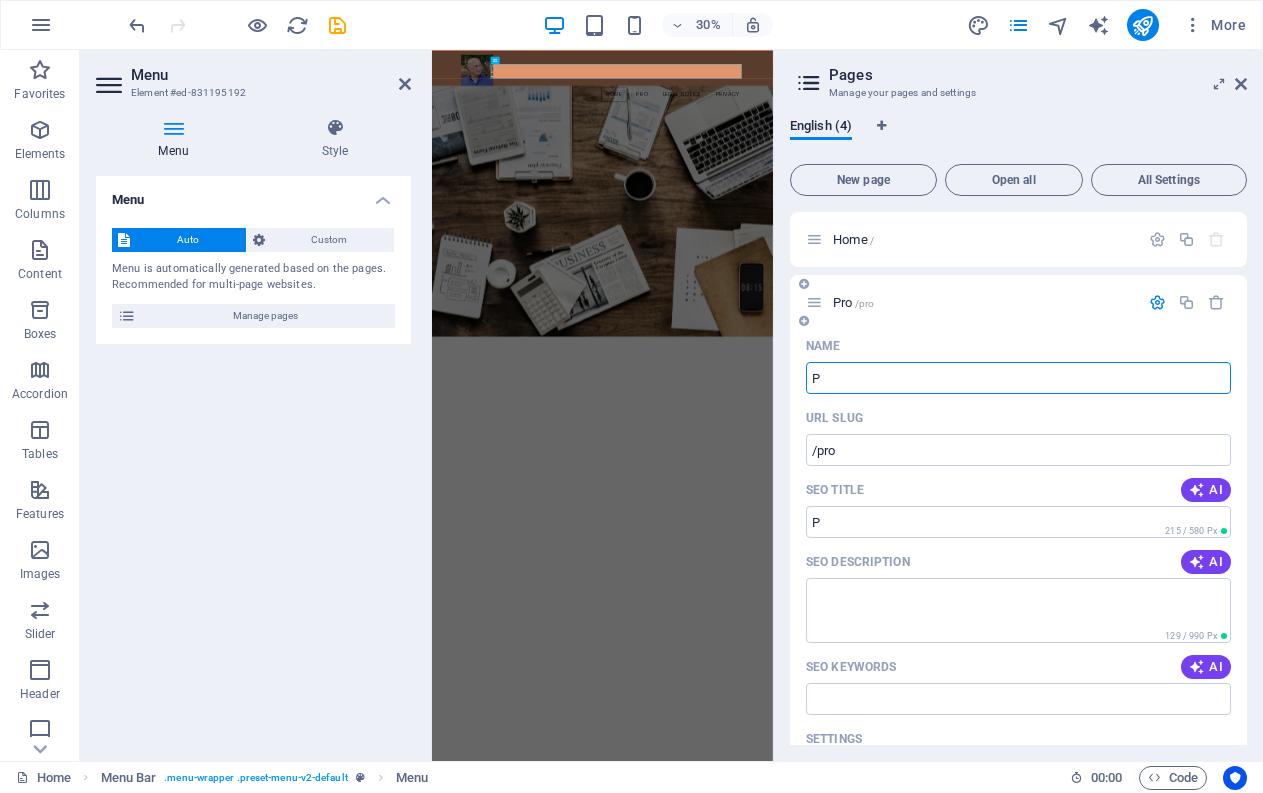type 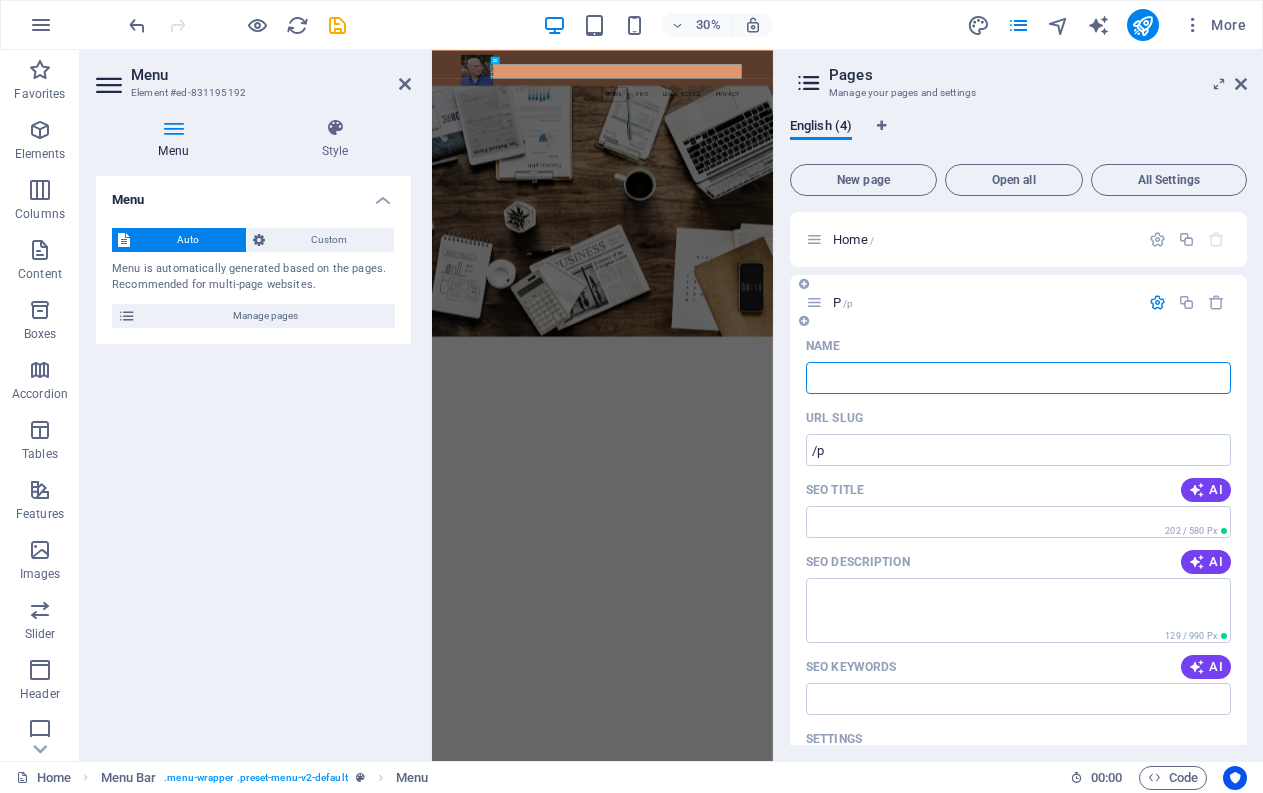 type on "/p" 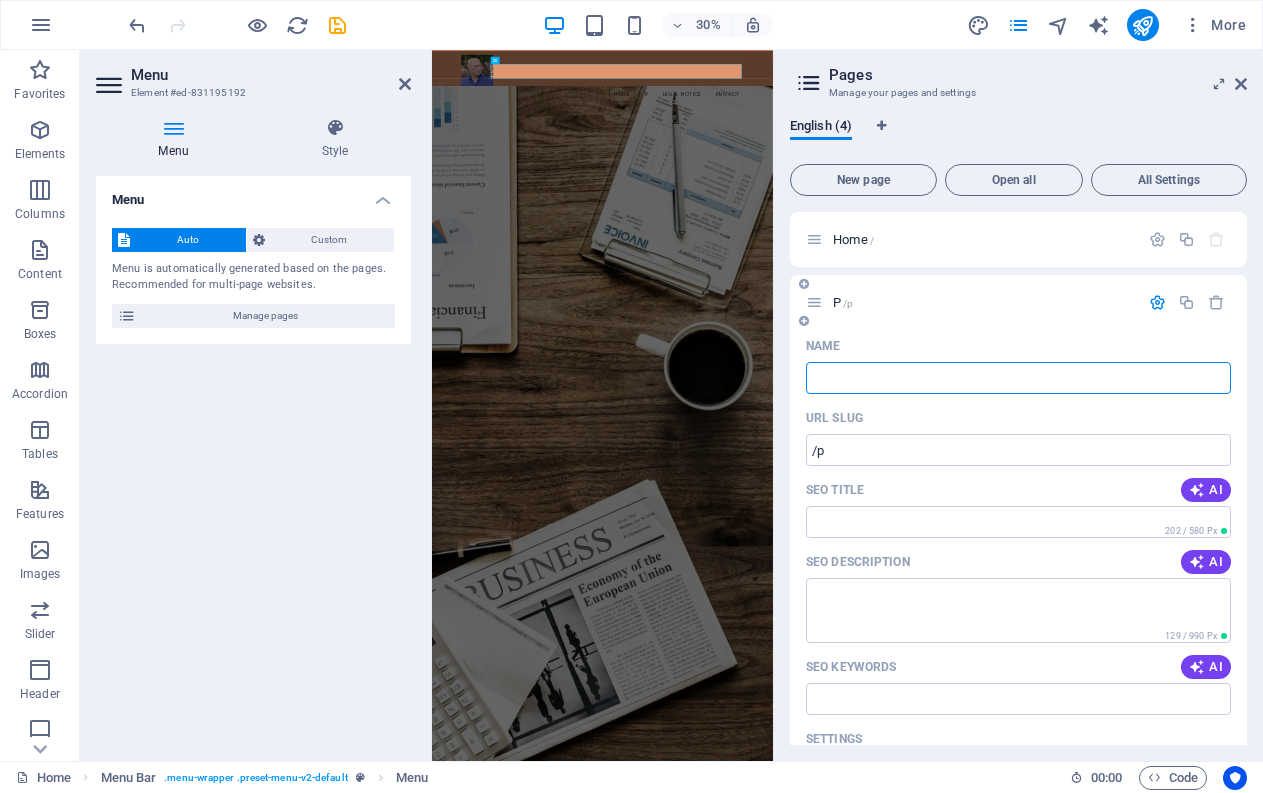 type 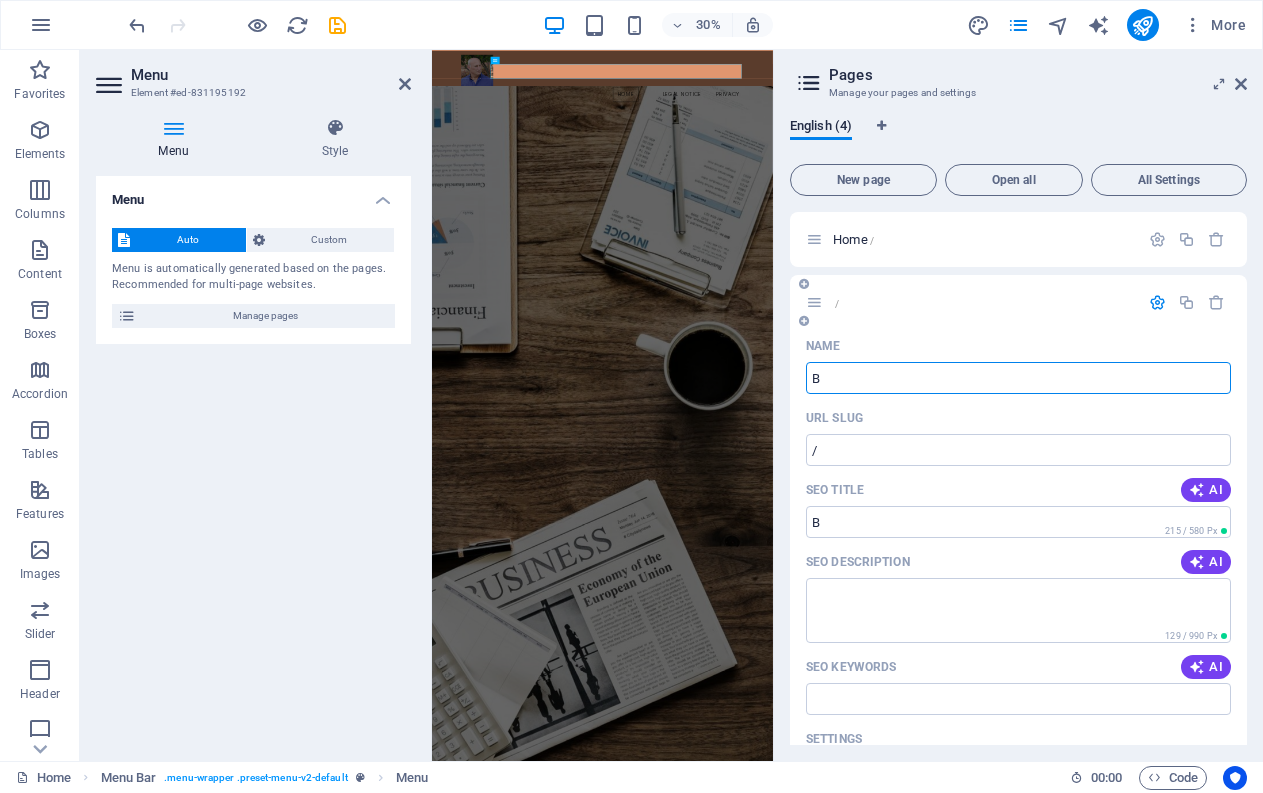 type on "B" 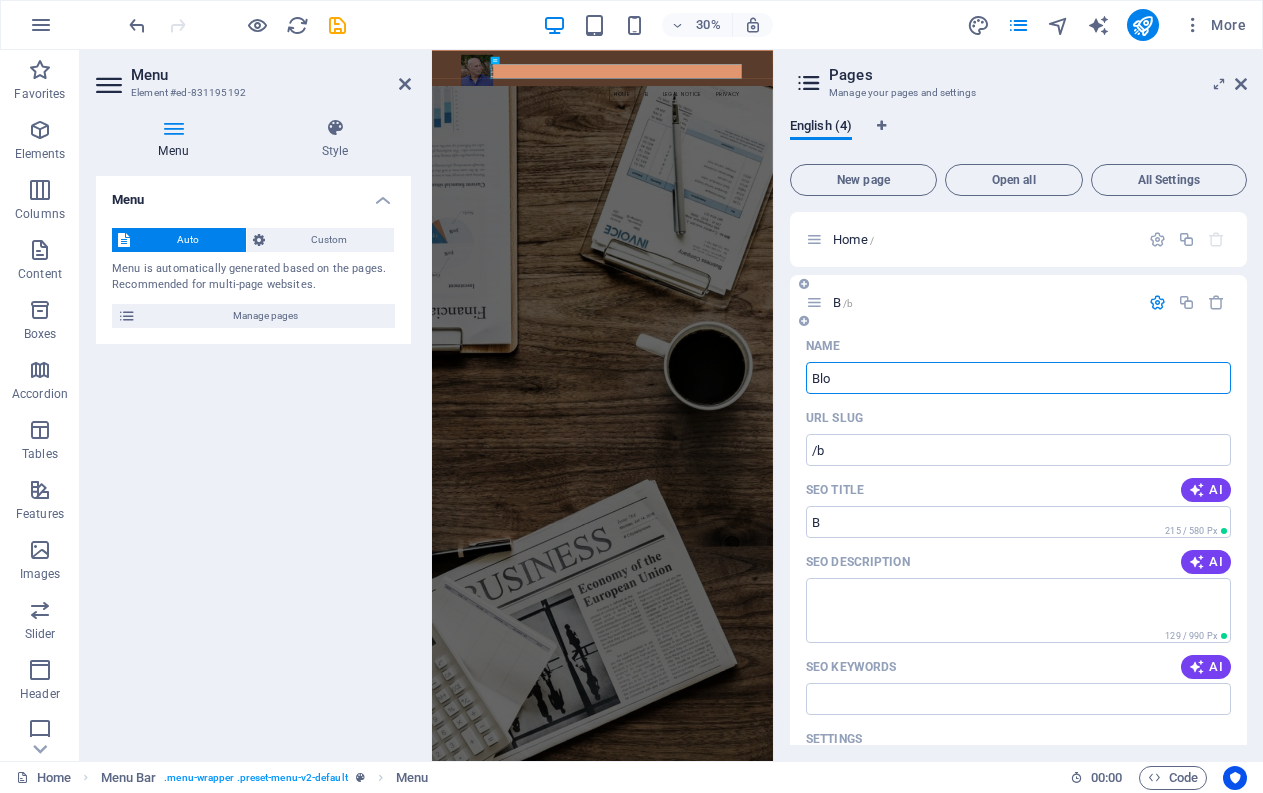type on "Blo" 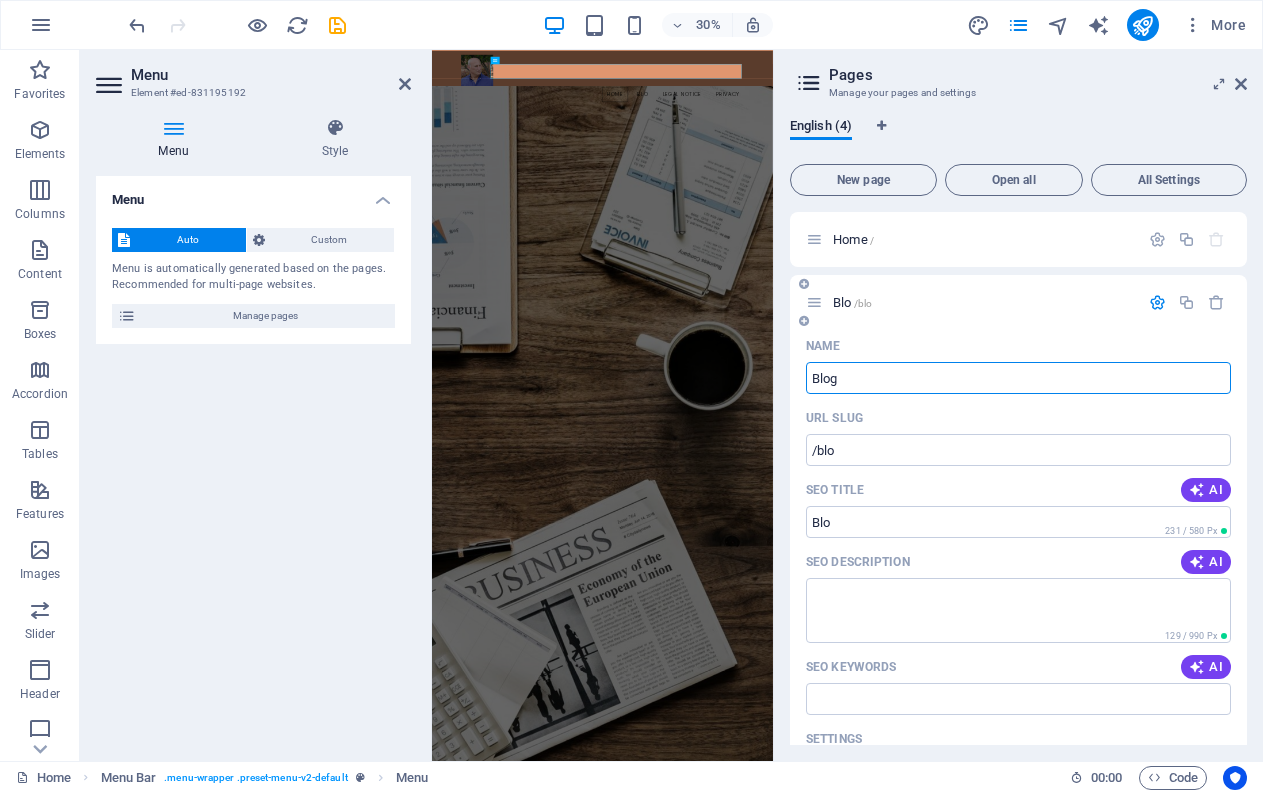 type on "Blog" 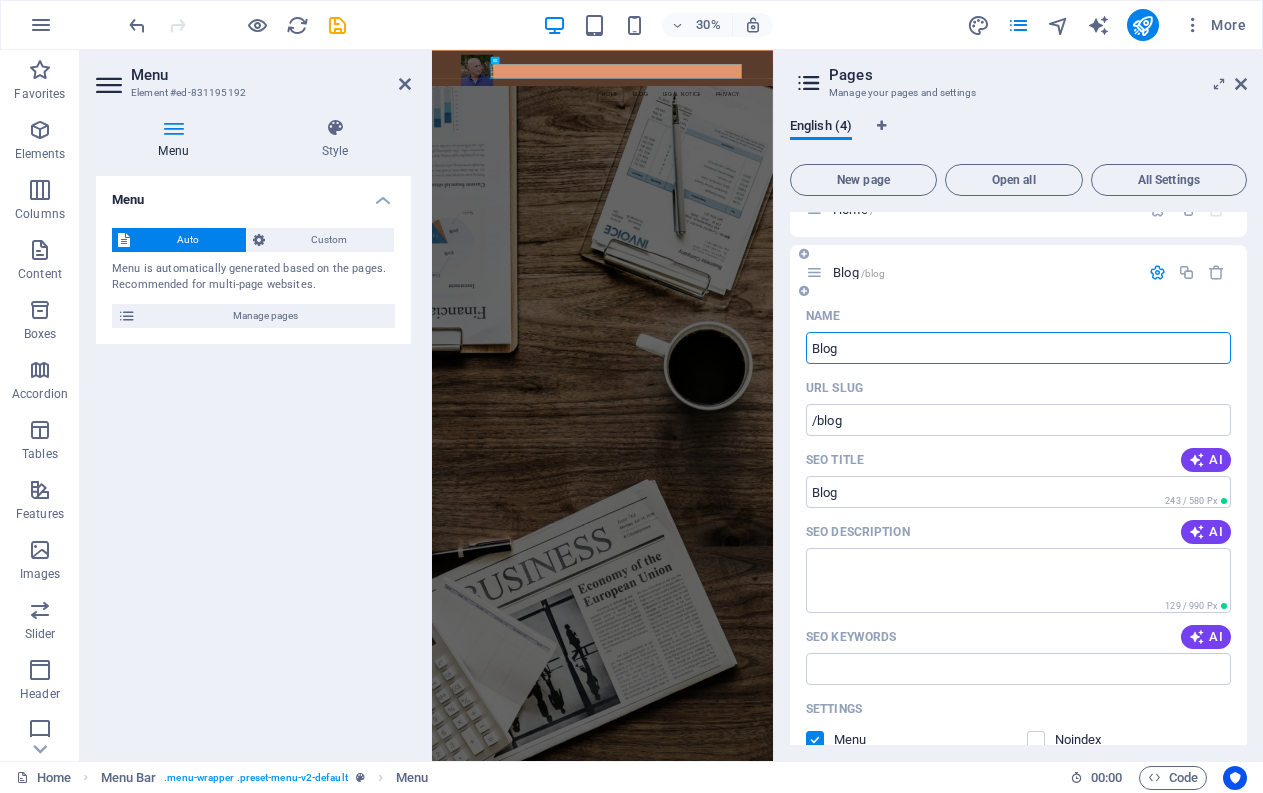 scroll, scrollTop: 0, scrollLeft: 0, axis: both 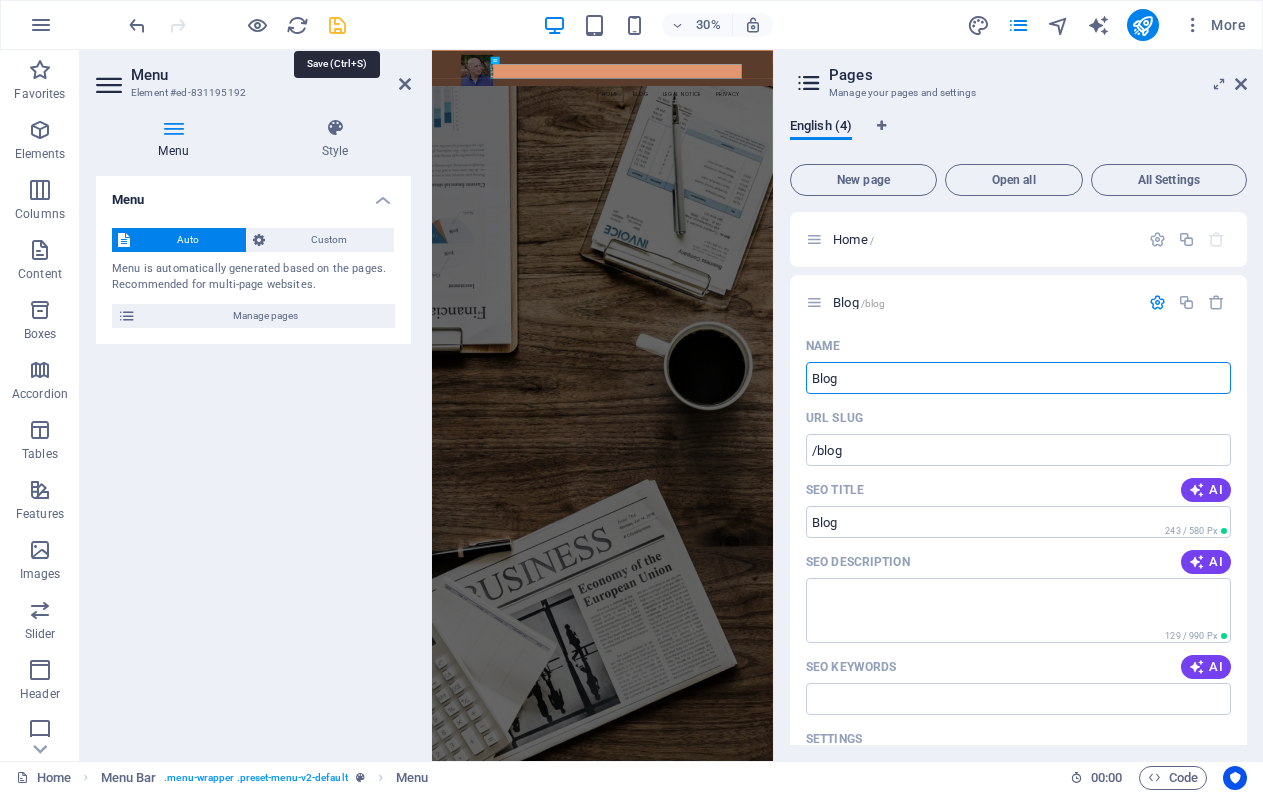 type on "Blog" 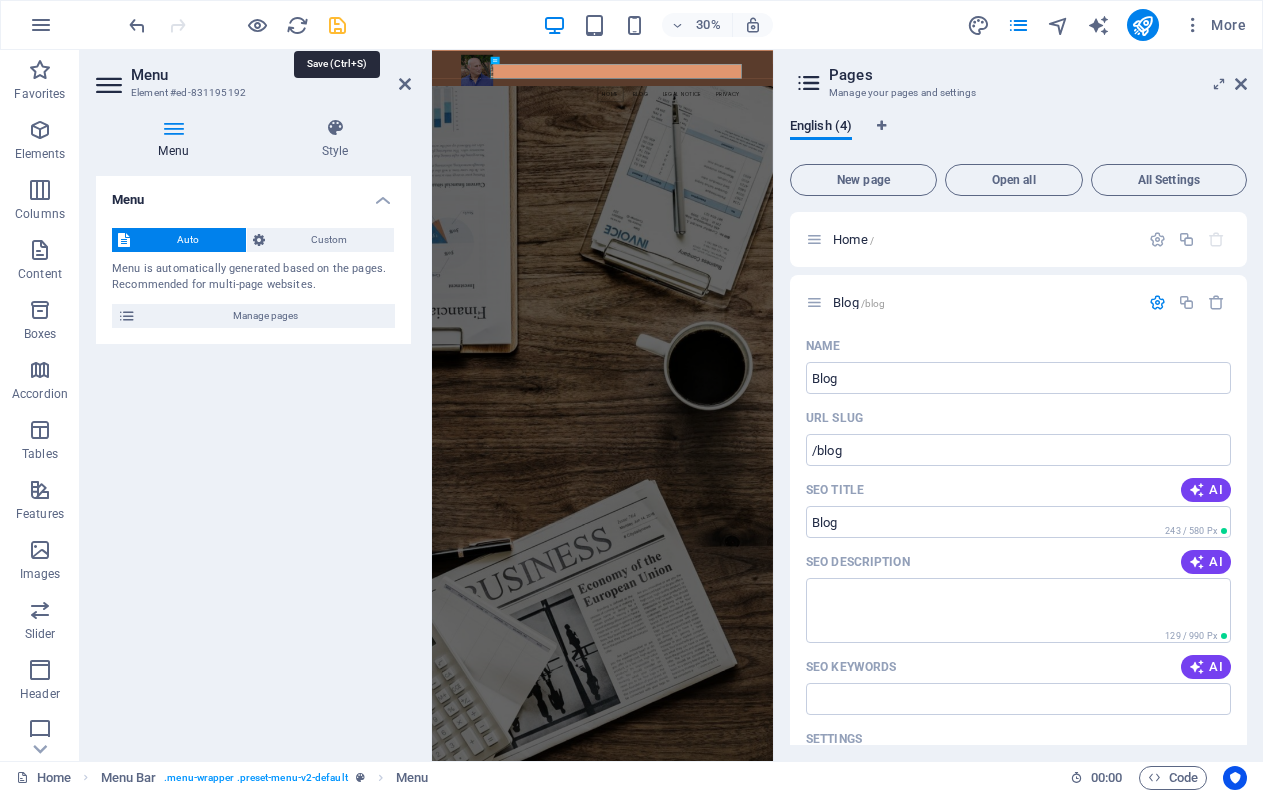 click at bounding box center (337, 25) 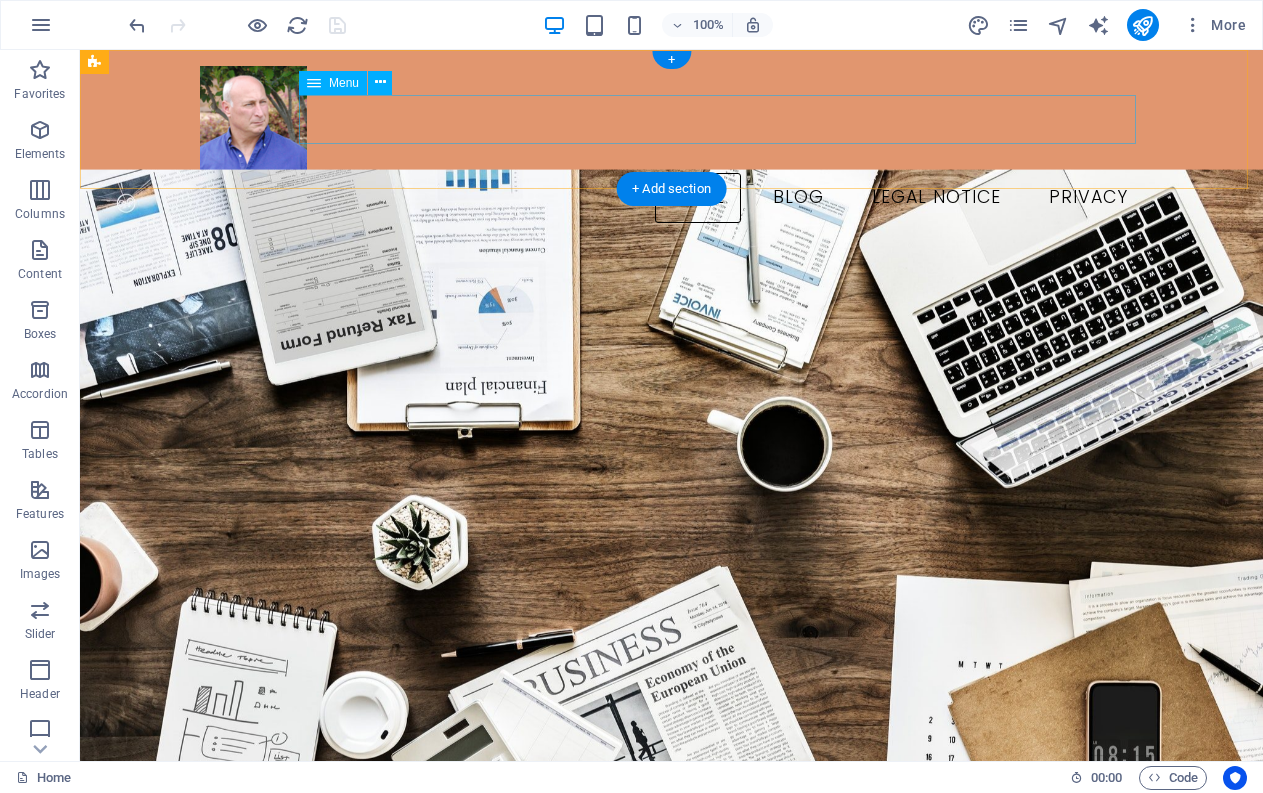 click on "Home Blog Legal Notice Privacy" at bounding box center (672, 198) 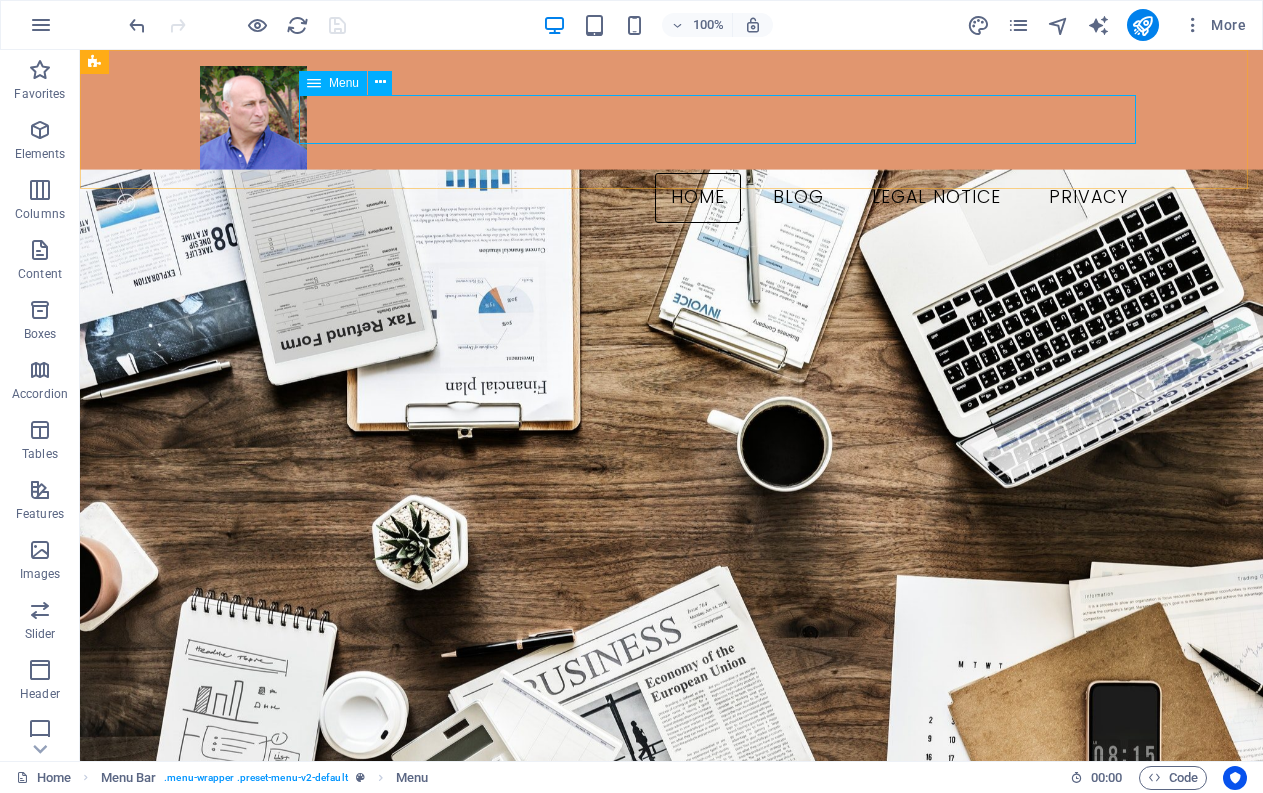 click on "Menu" at bounding box center [333, 83] 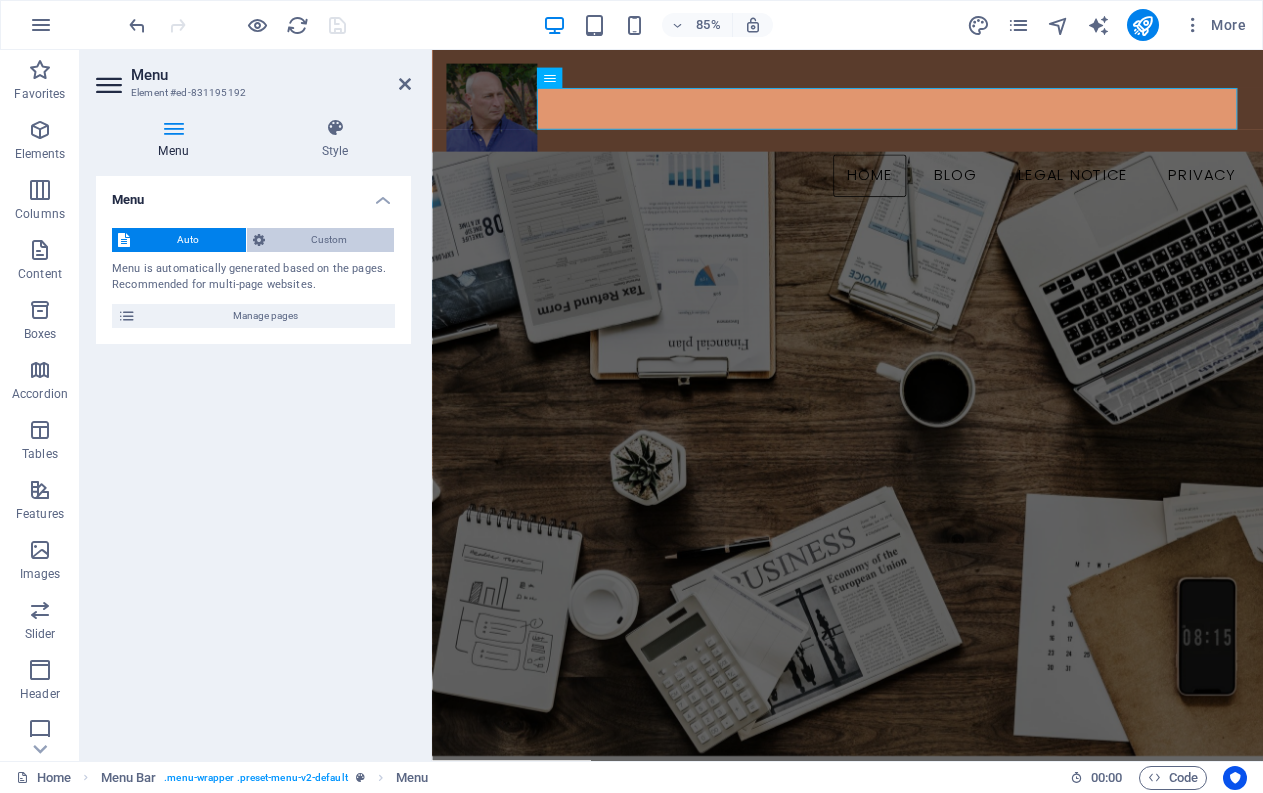 click on "Custom" at bounding box center (330, 240) 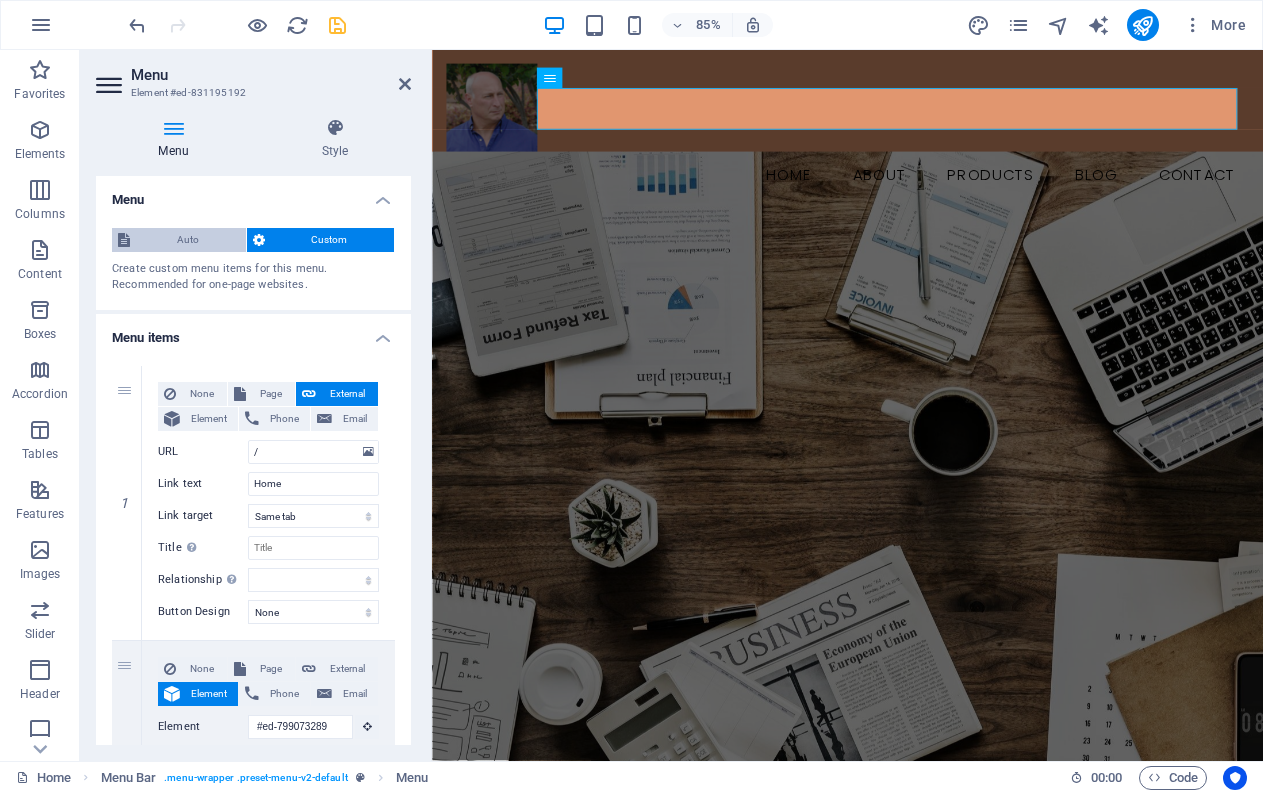 click on "Auto" at bounding box center (188, 240) 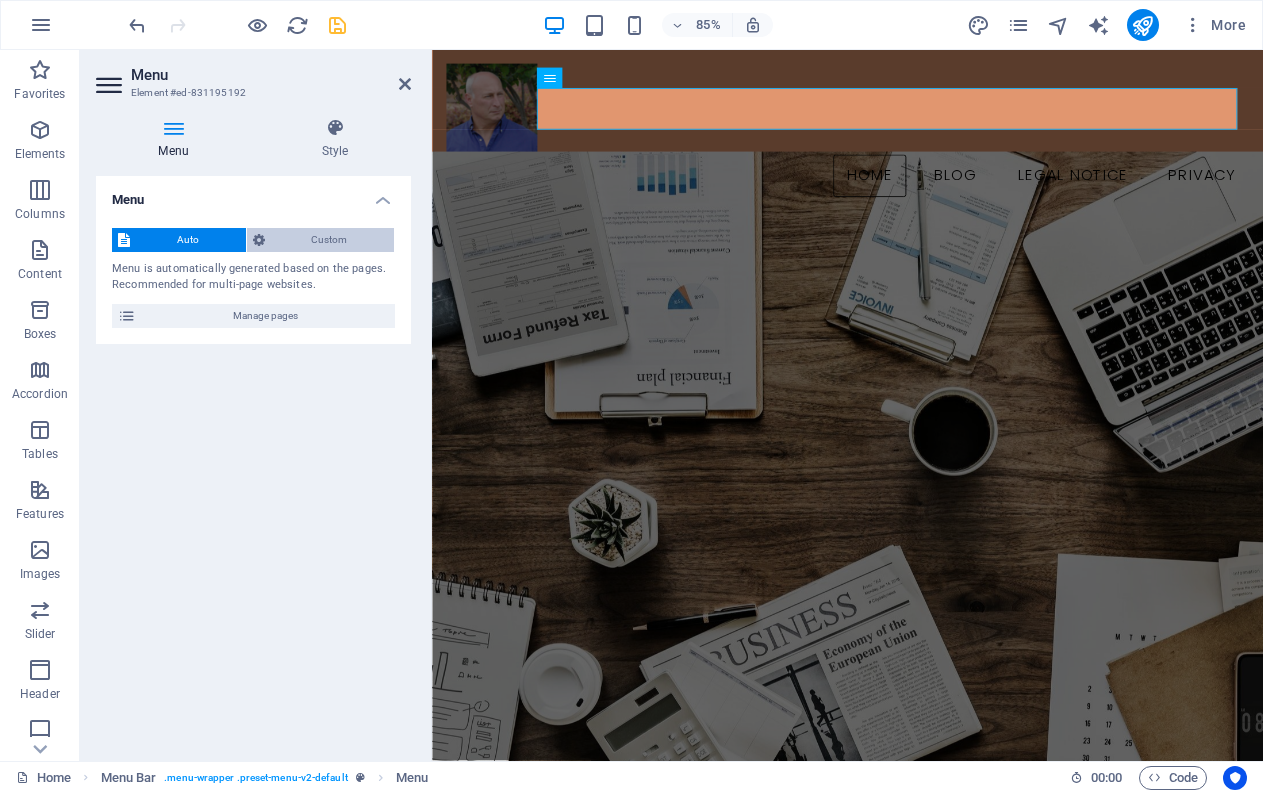 click on "Custom" at bounding box center [330, 240] 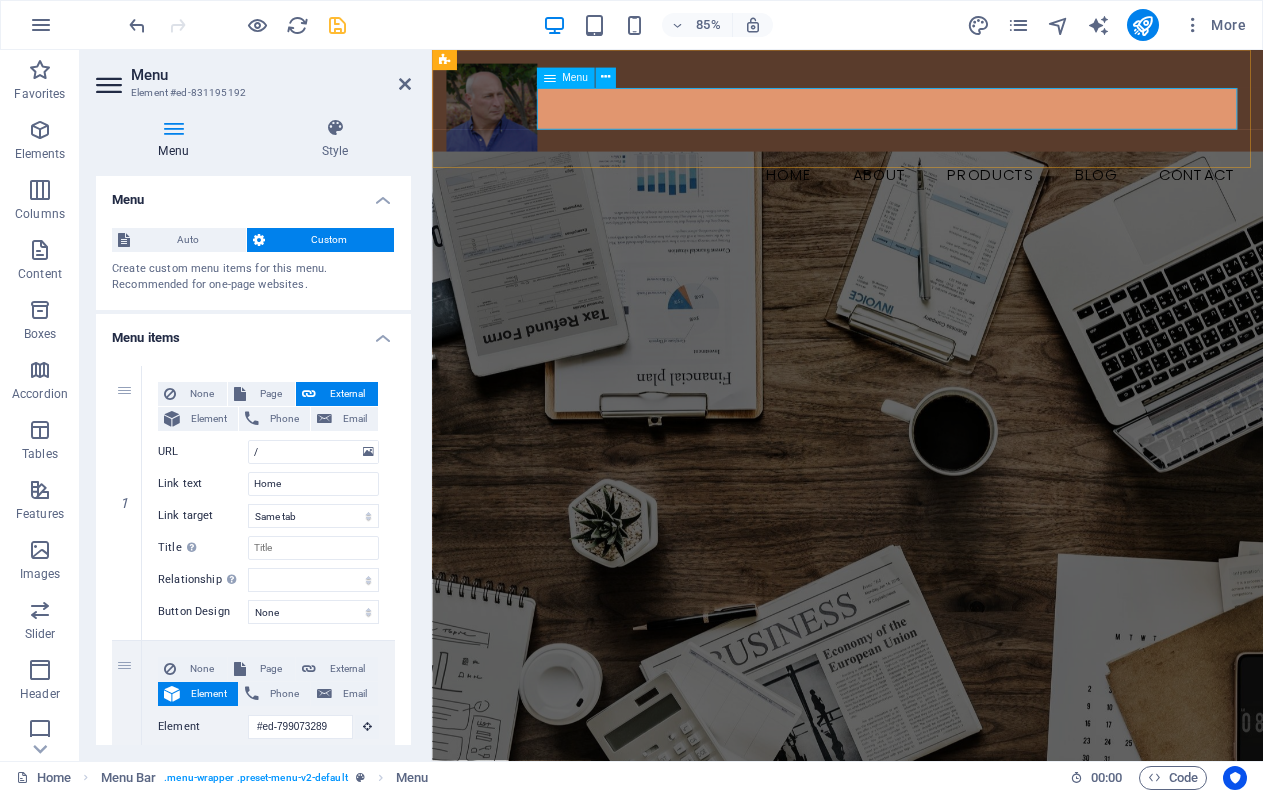 click on "Menu" at bounding box center [575, 78] 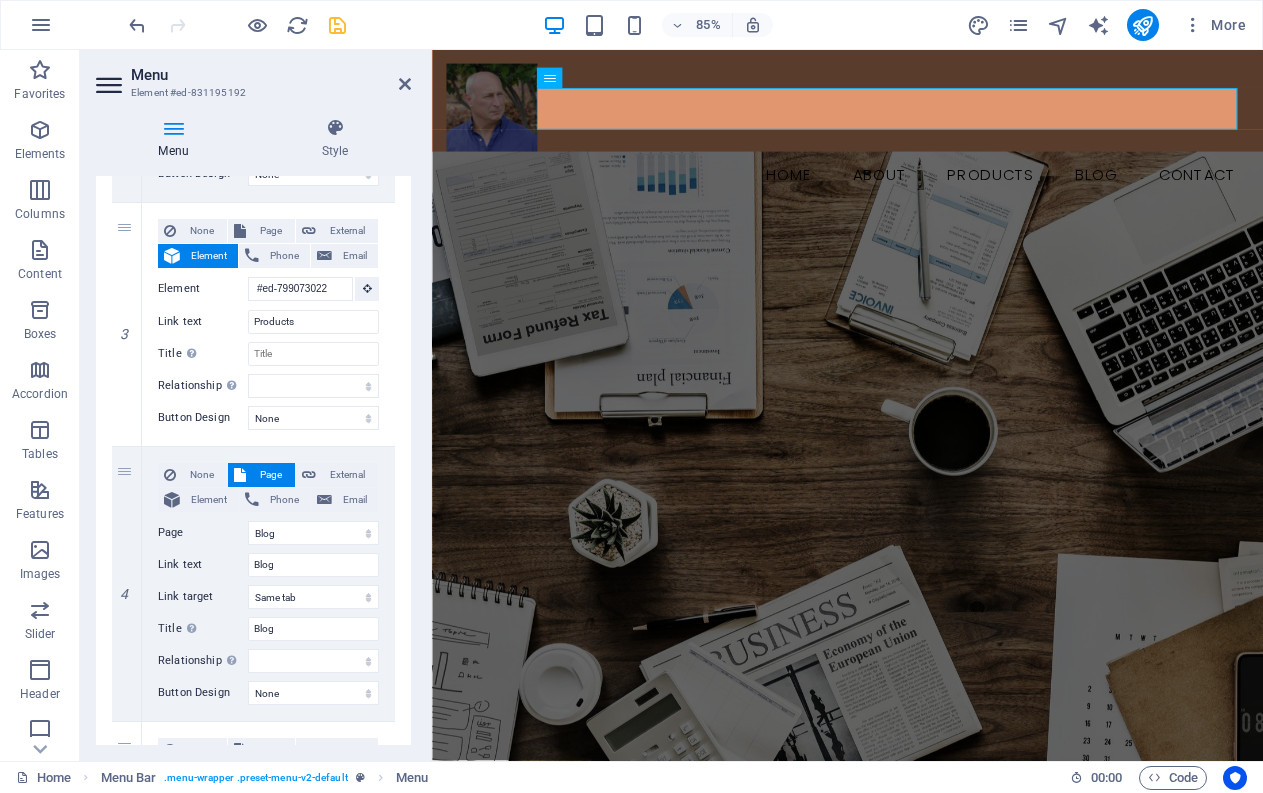 scroll, scrollTop: 700, scrollLeft: 0, axis: vertical 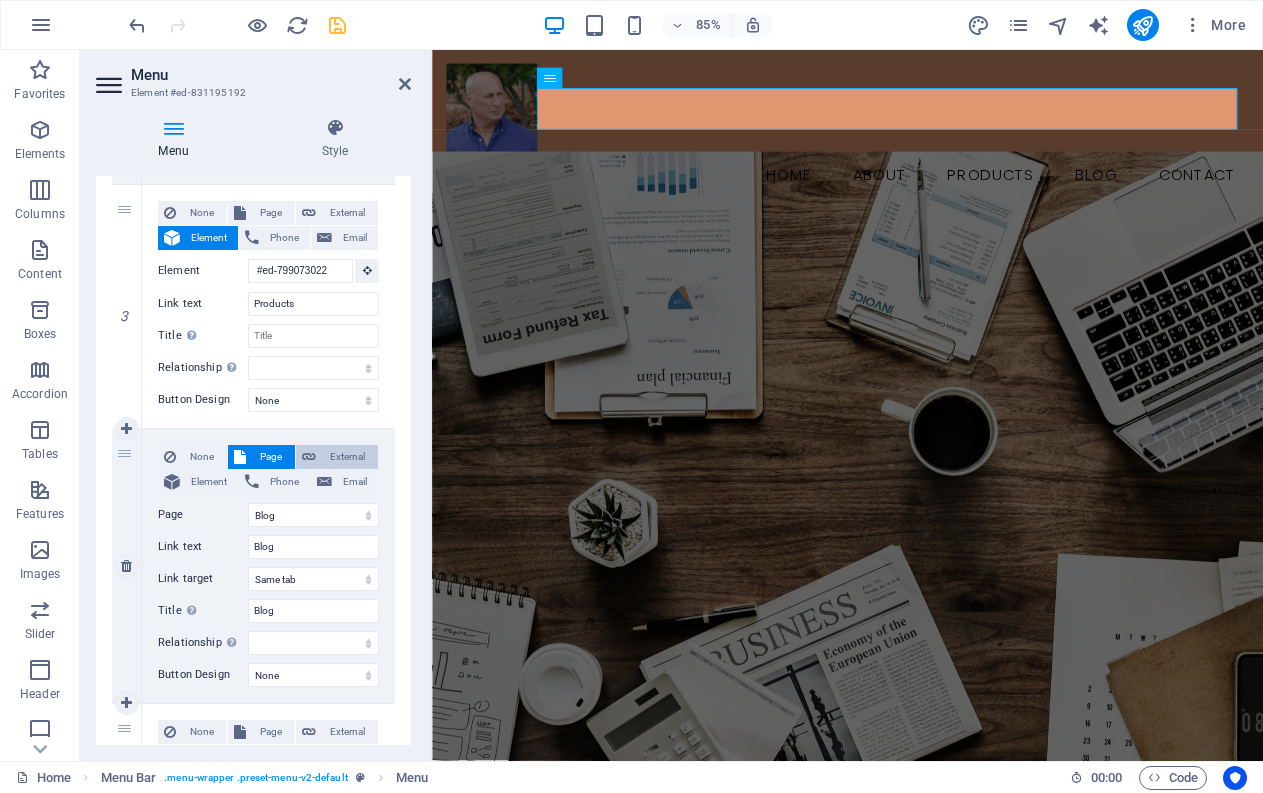 click on "External" at bounding box center (347, 457) 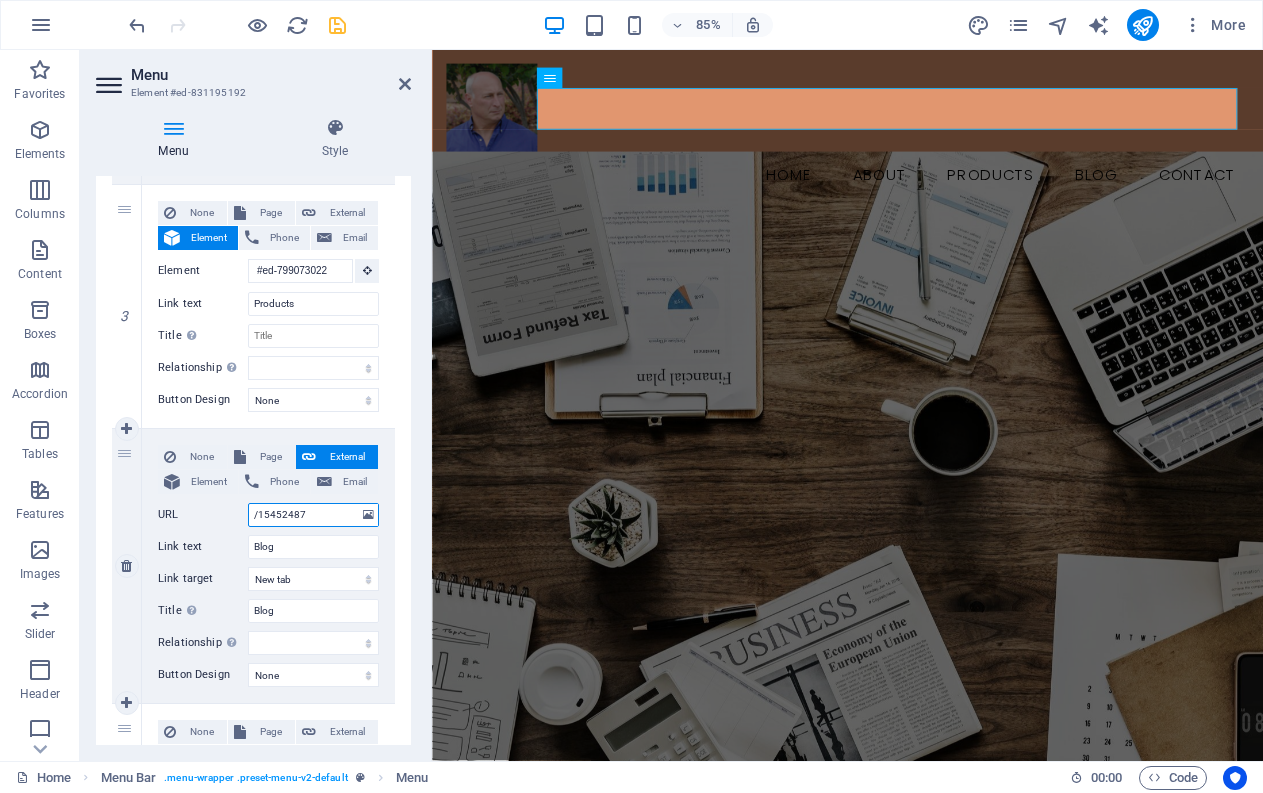 drag, startPoint x: 318, startPoint y: 515, endPoint x: 250, endPoint y: 511, distance: 68.117546 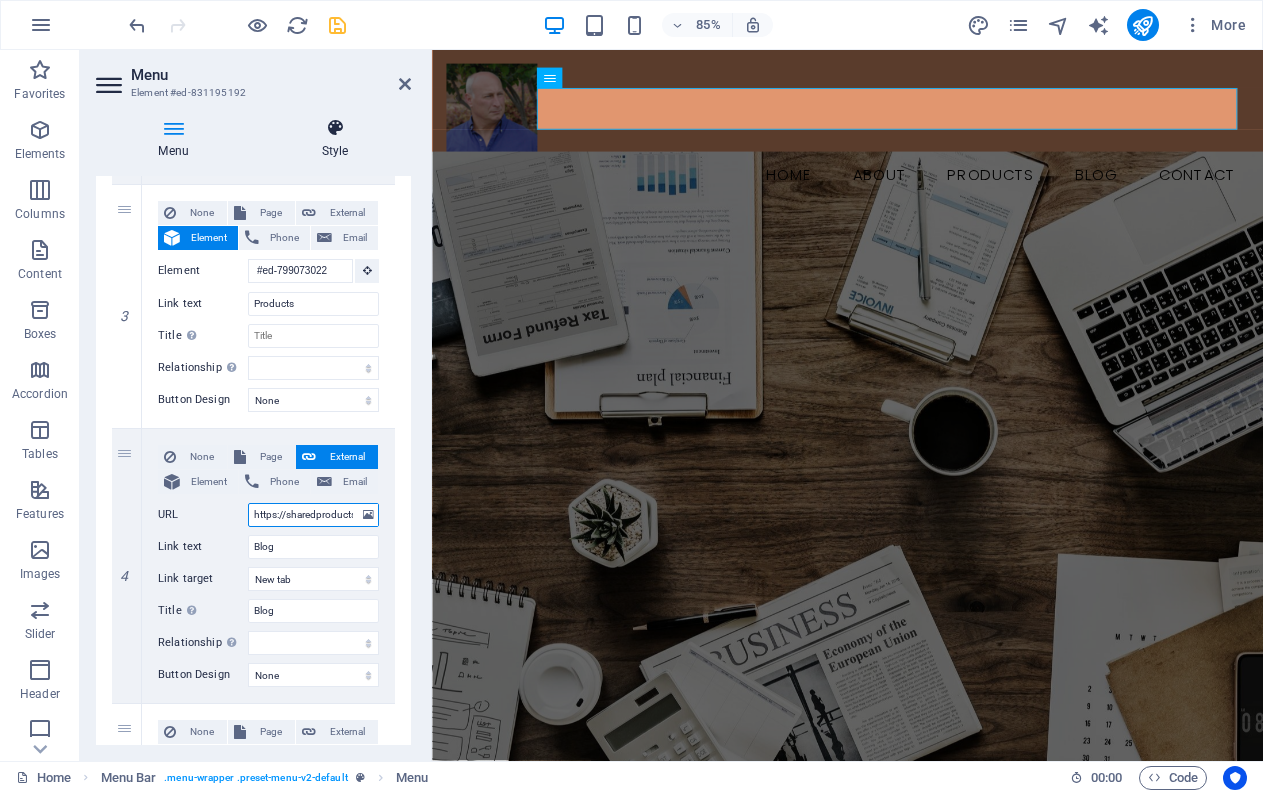 scroll, scrollTop: 0, scrollLeft: 33, axis: horizontal 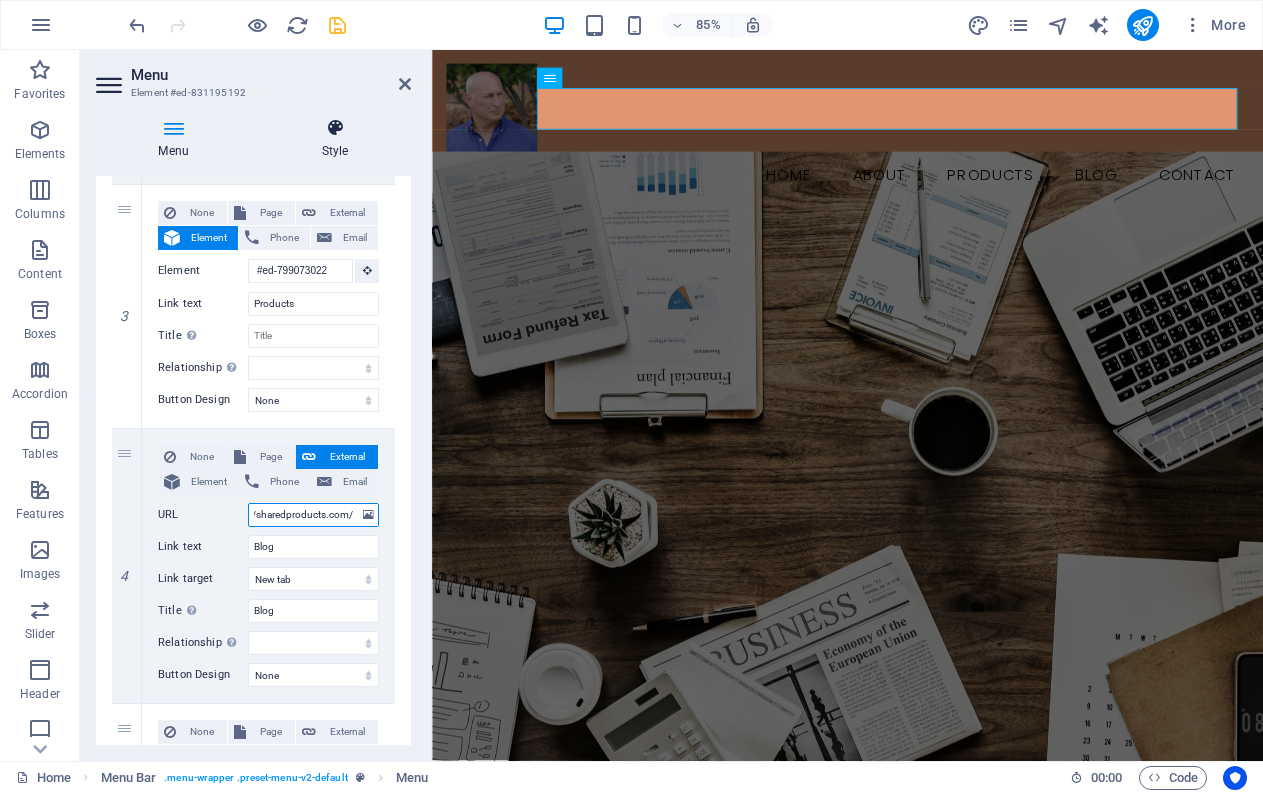 select 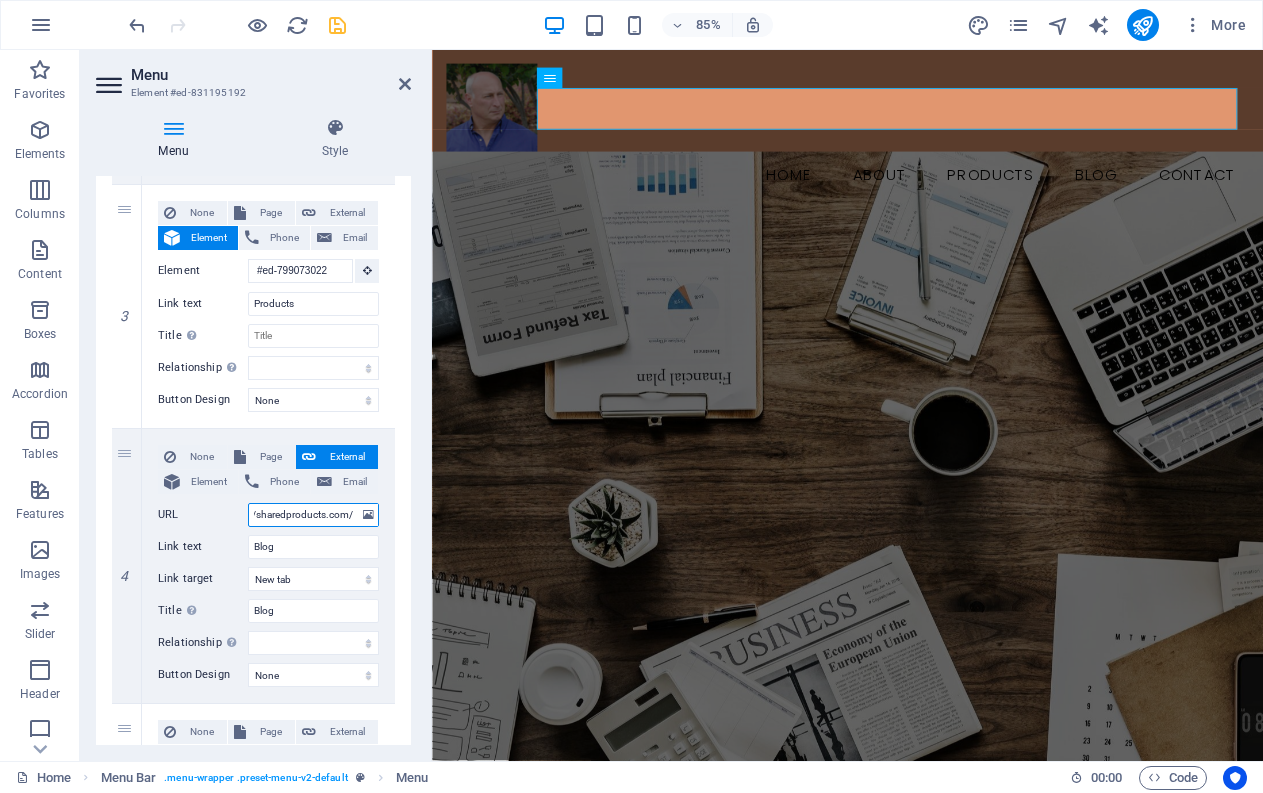 type on "https://sharedproducts.com/b" 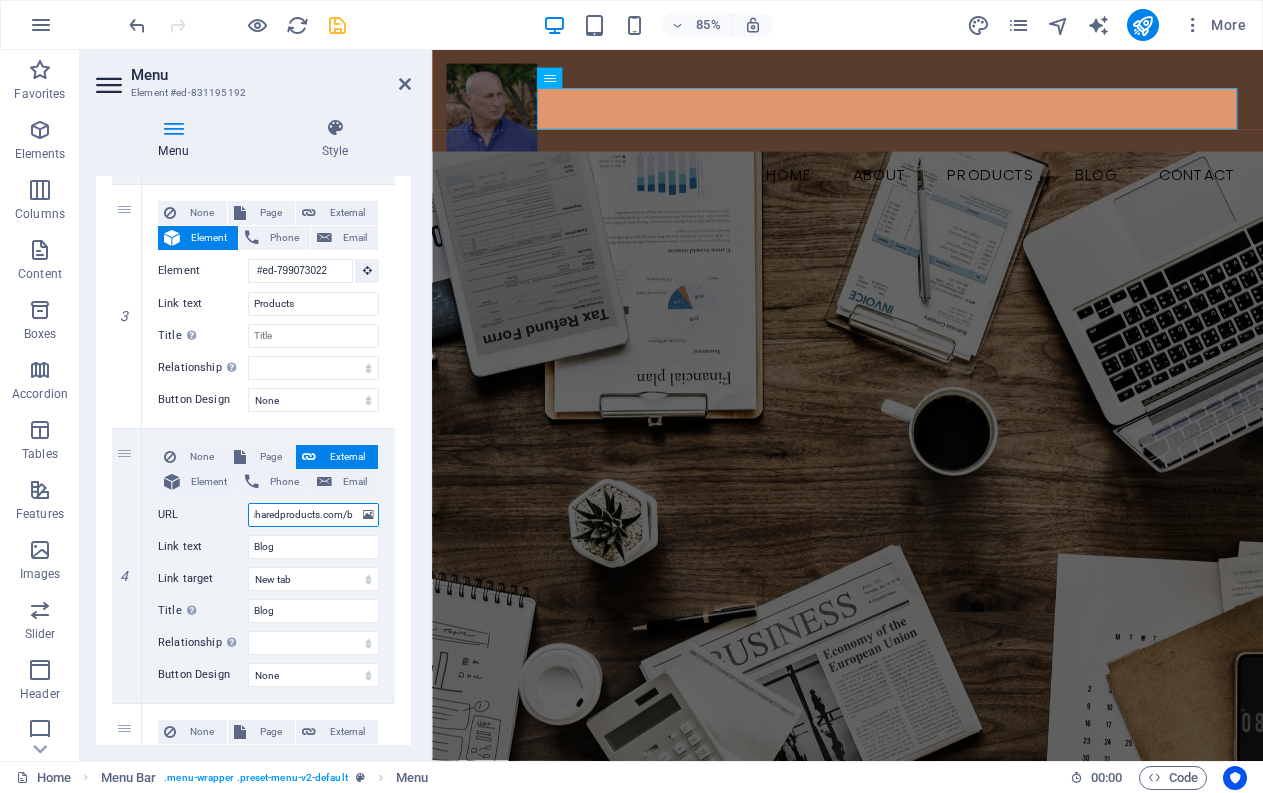 select 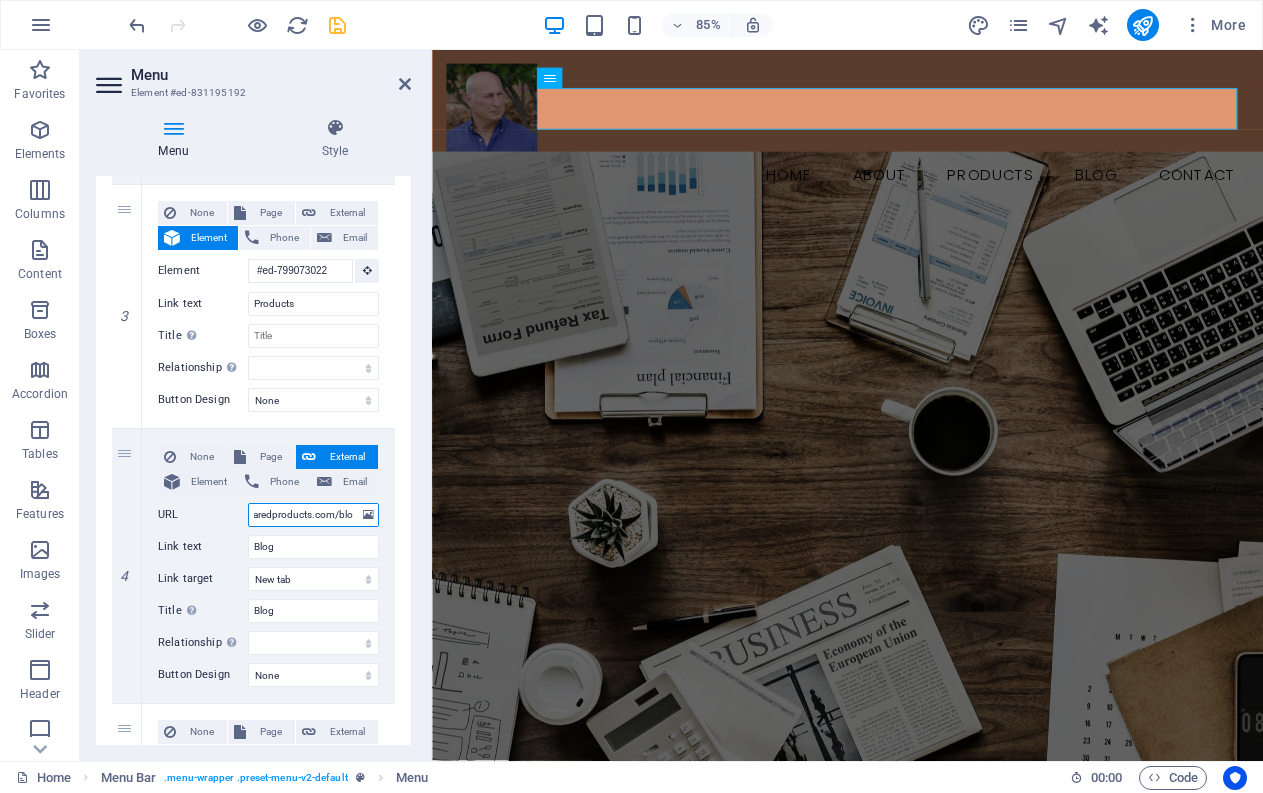 type on "https://sharedproducts.com/blog" 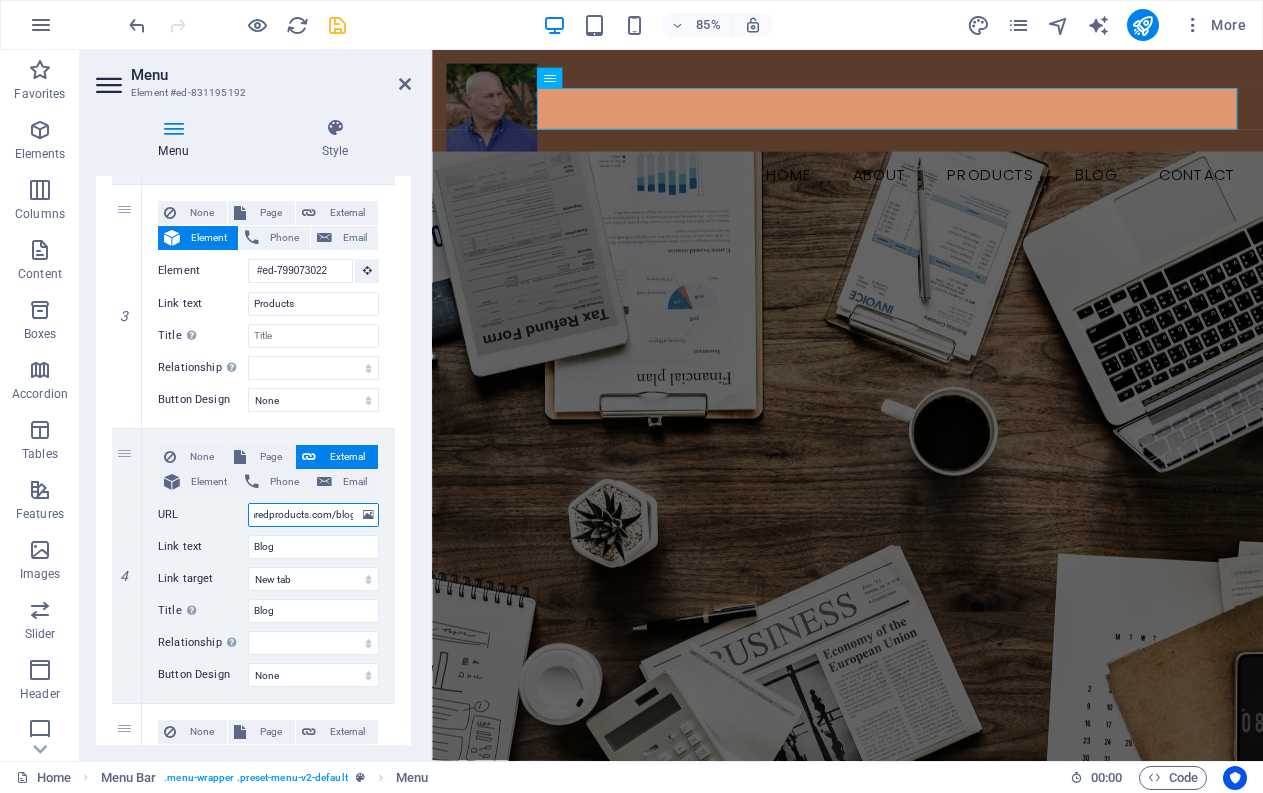 select 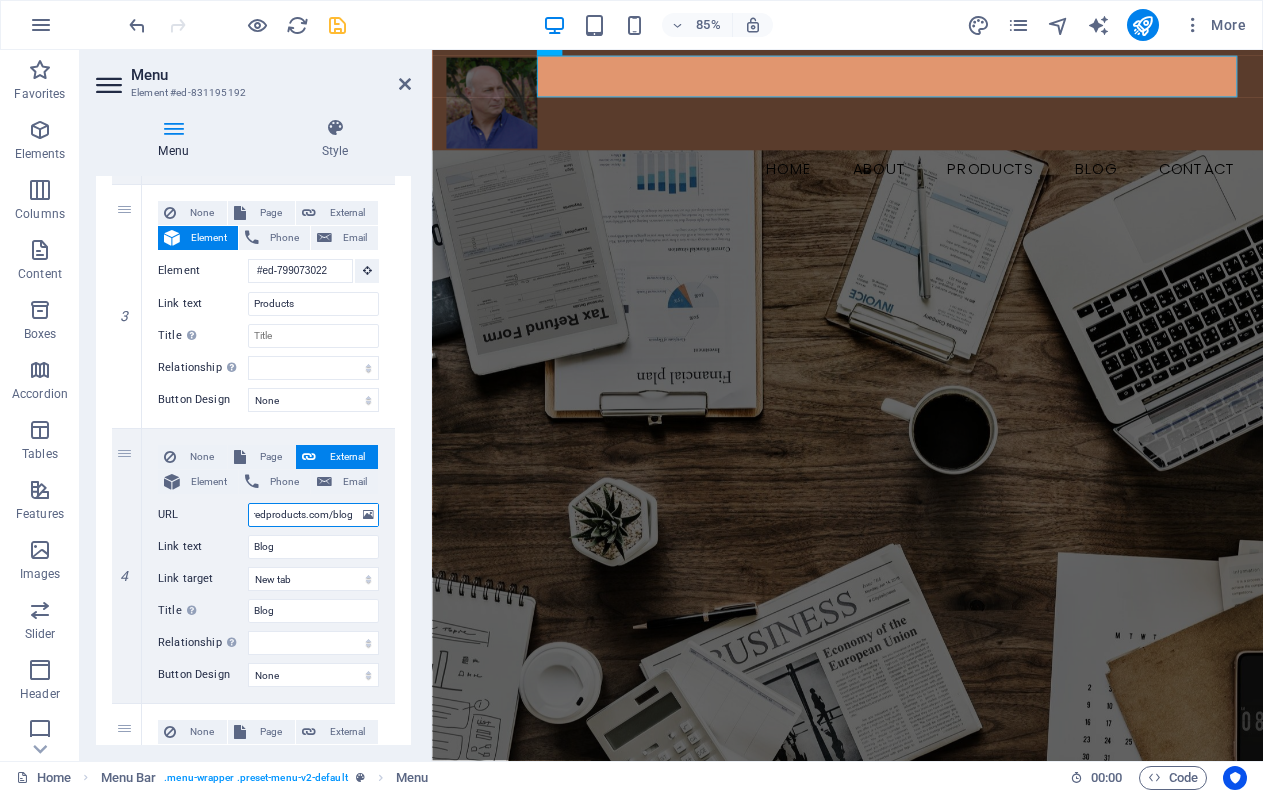 scroll, scrollTop: 0, scrollLeft: 0, axis: both 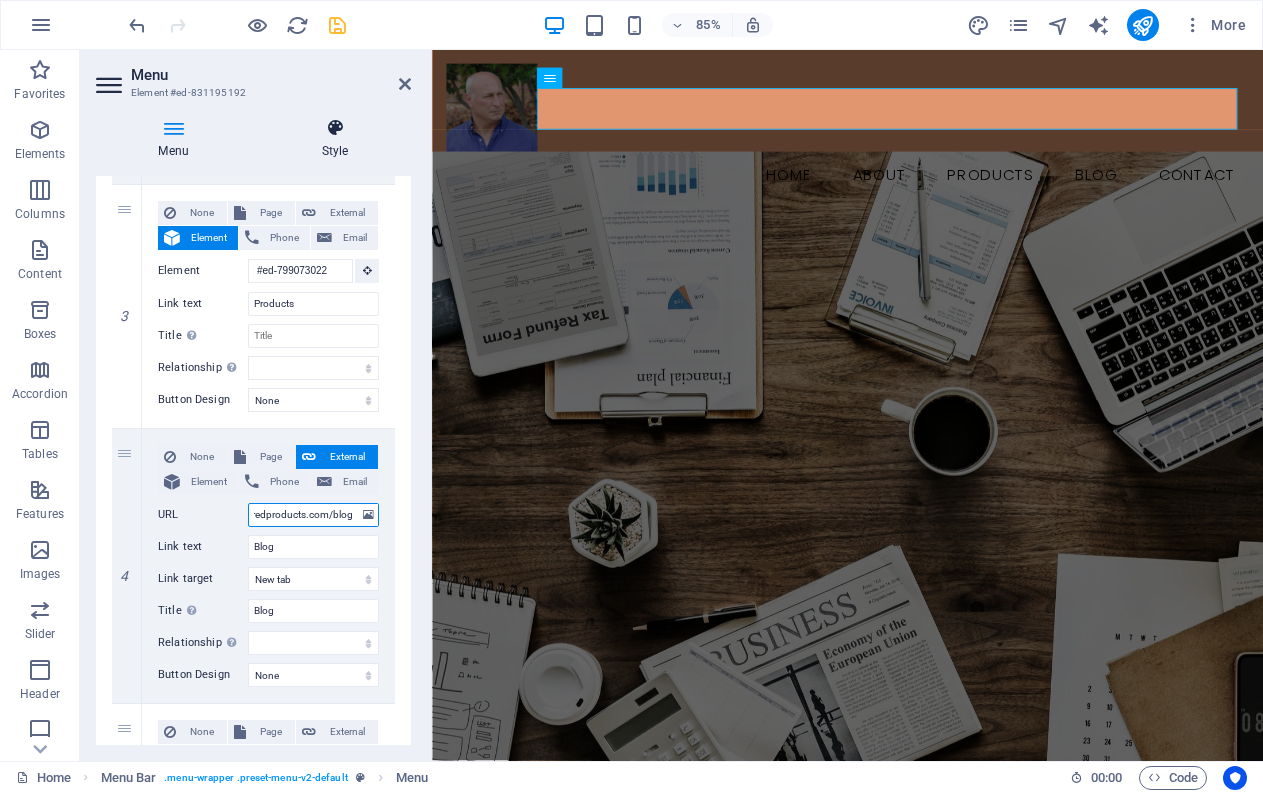 type on "https://sharedproducts.com/blog" 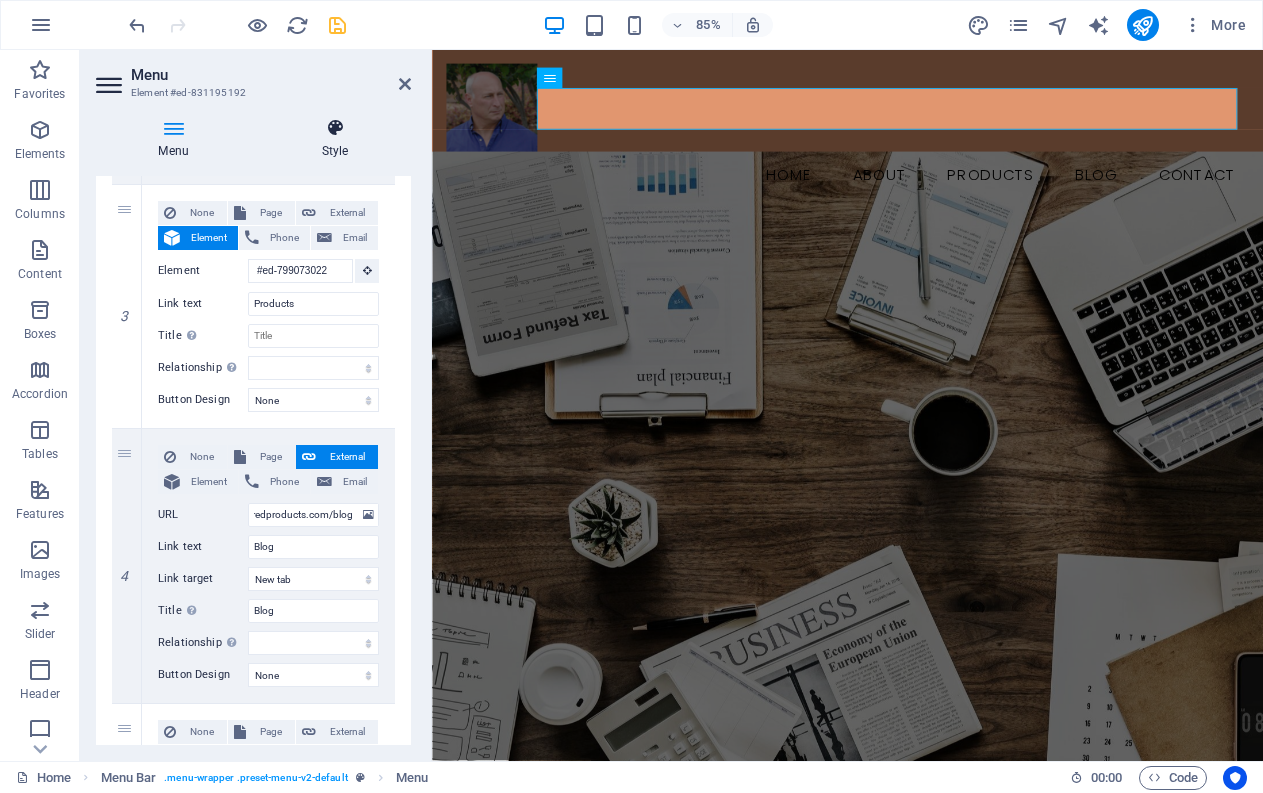 click at bounding box center [335, 128] 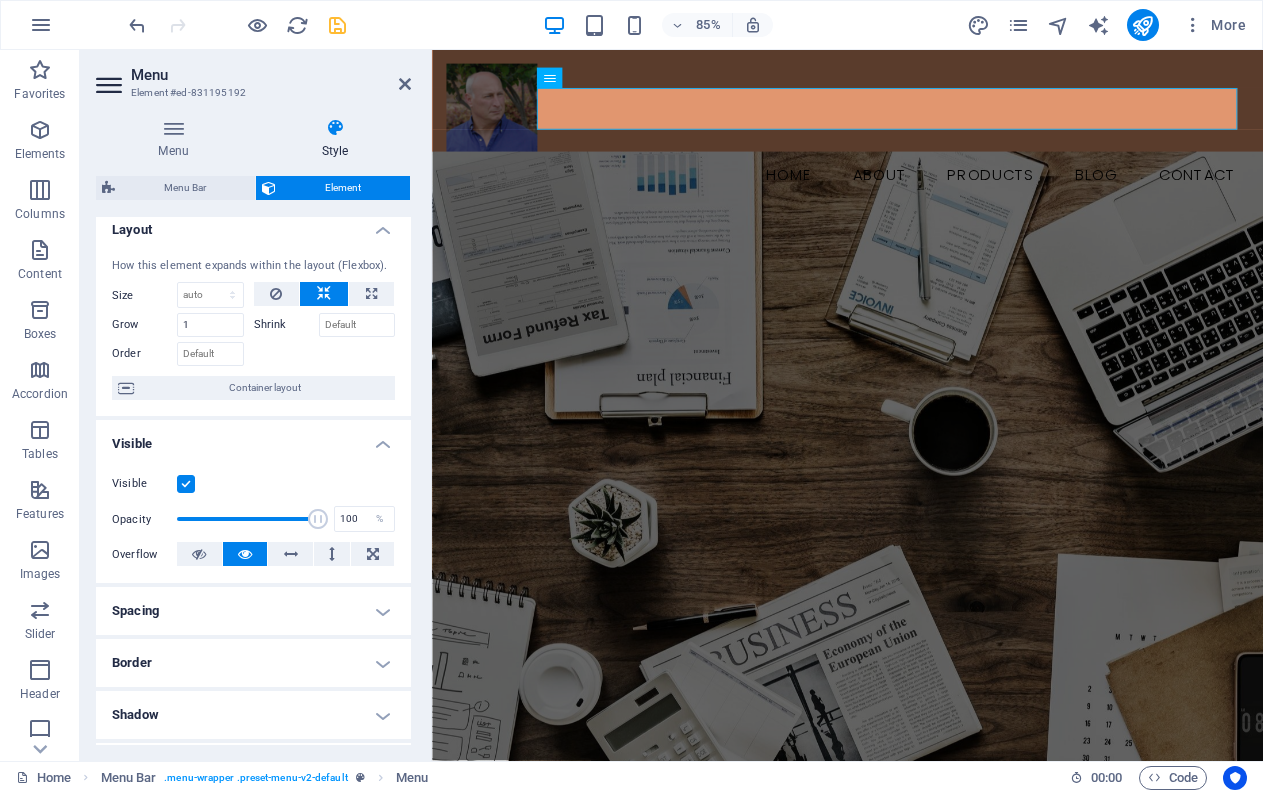 scroll, scrollTop: 0, scrollLeft: 0, axis: both 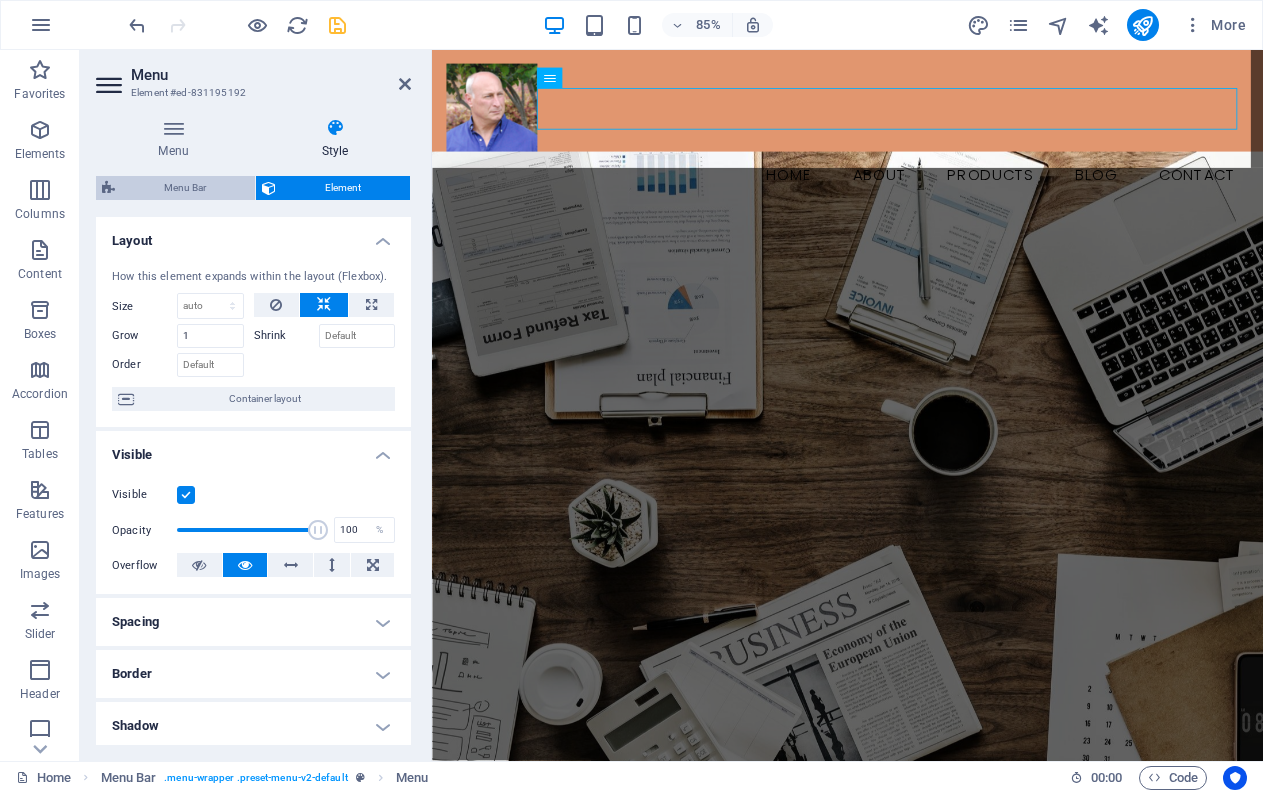 click on "Menu Bar" at bounding box center (185, 188) 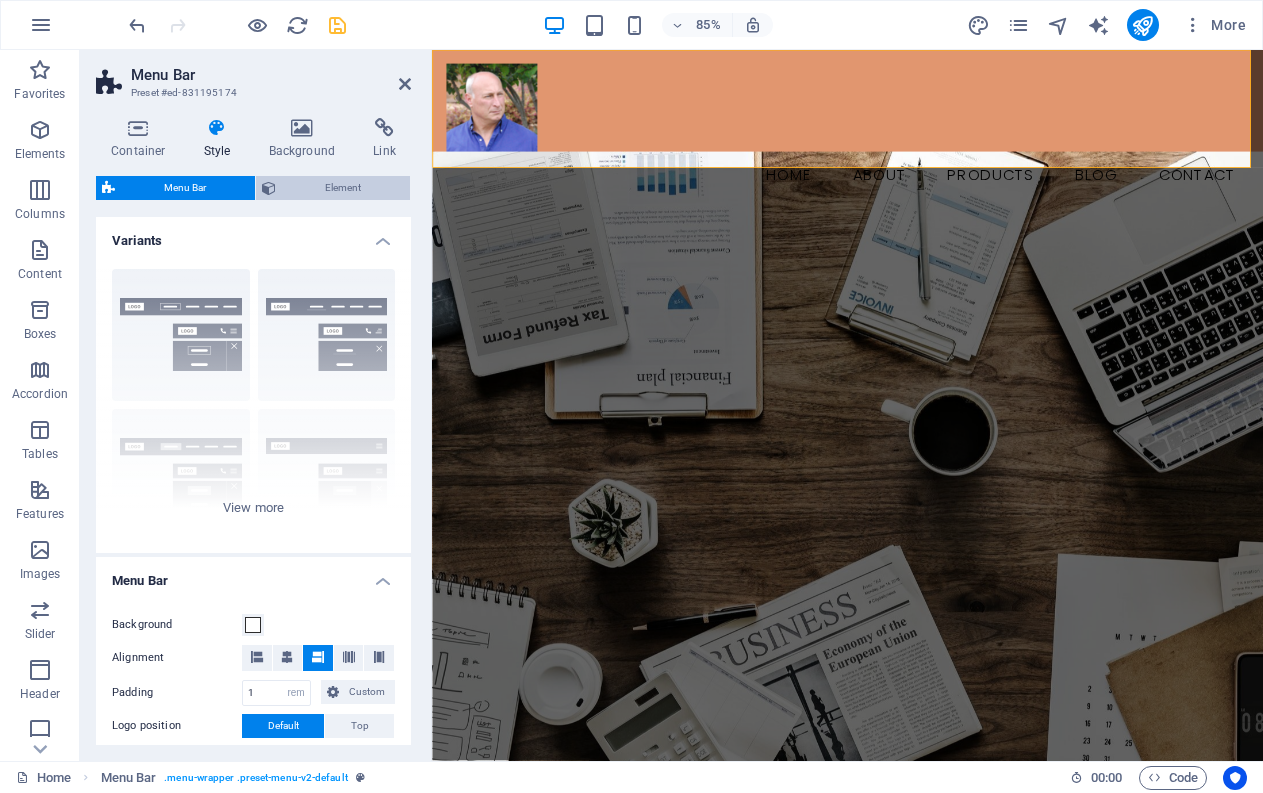 click on "Element" at bounding box center (343, 188) 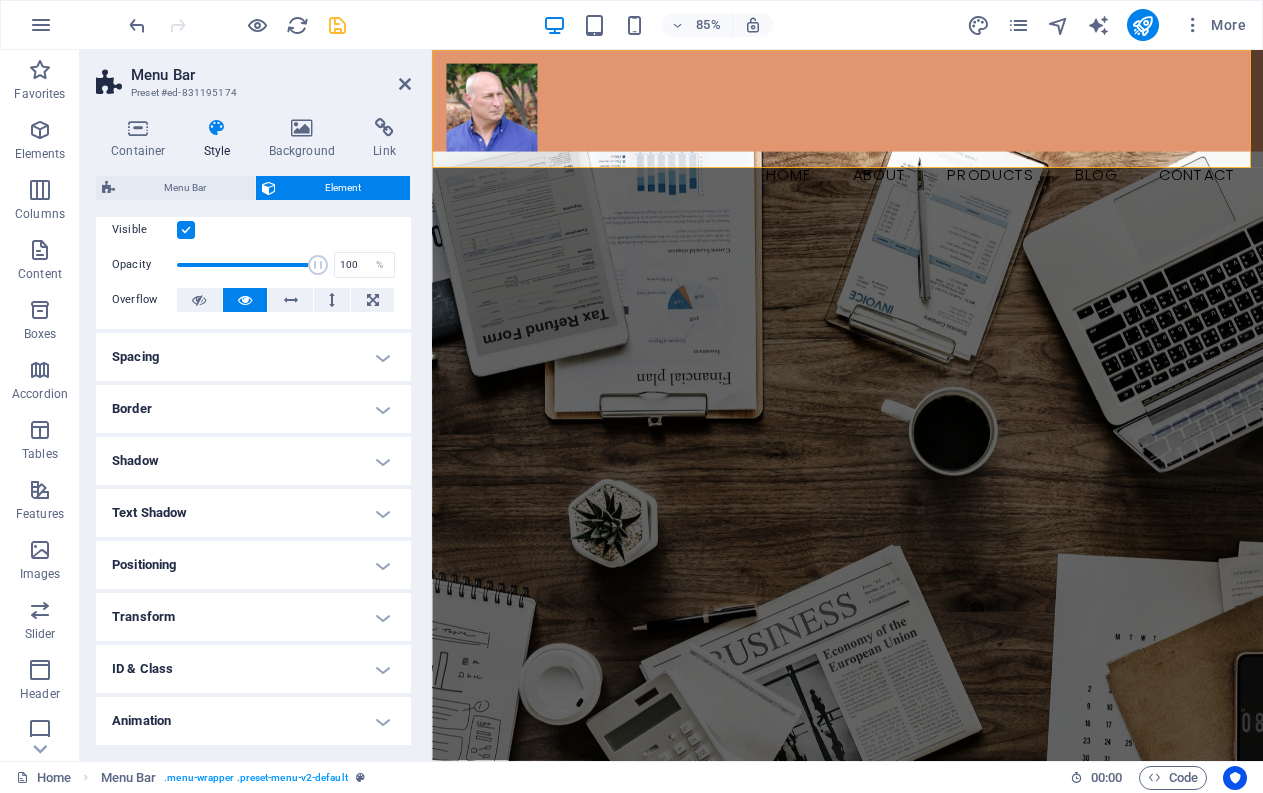 scroll, scrollTop: 0, scrollLeft: 0, axis: both 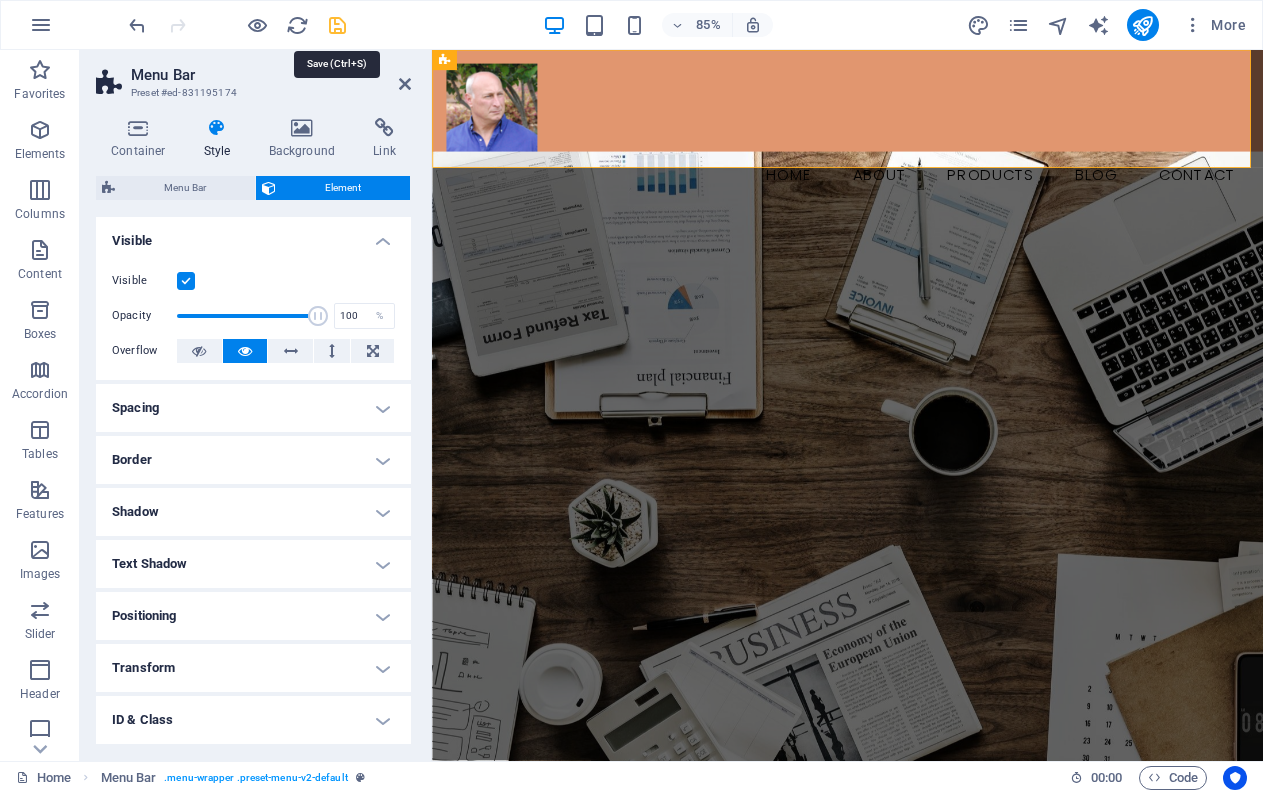 click at bounding box center [337, 25] 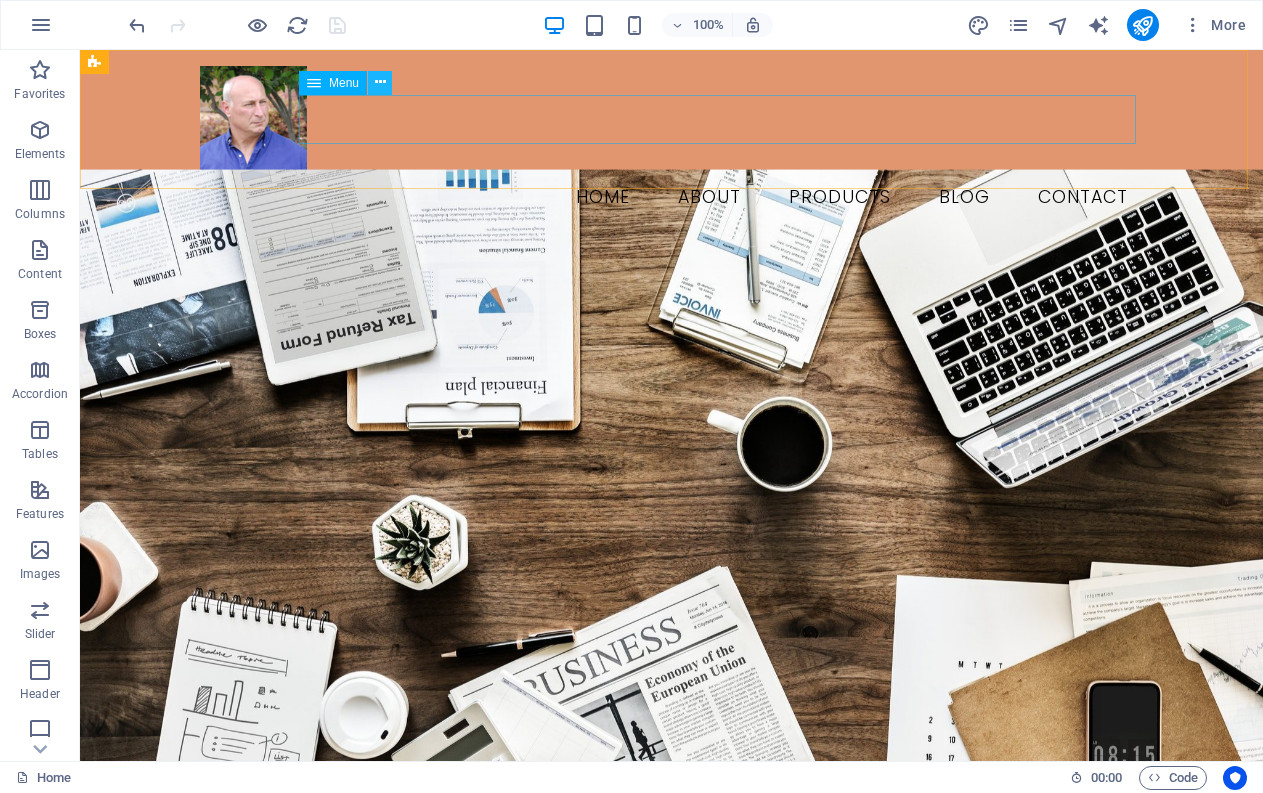 click at bounding box center [380, 82] 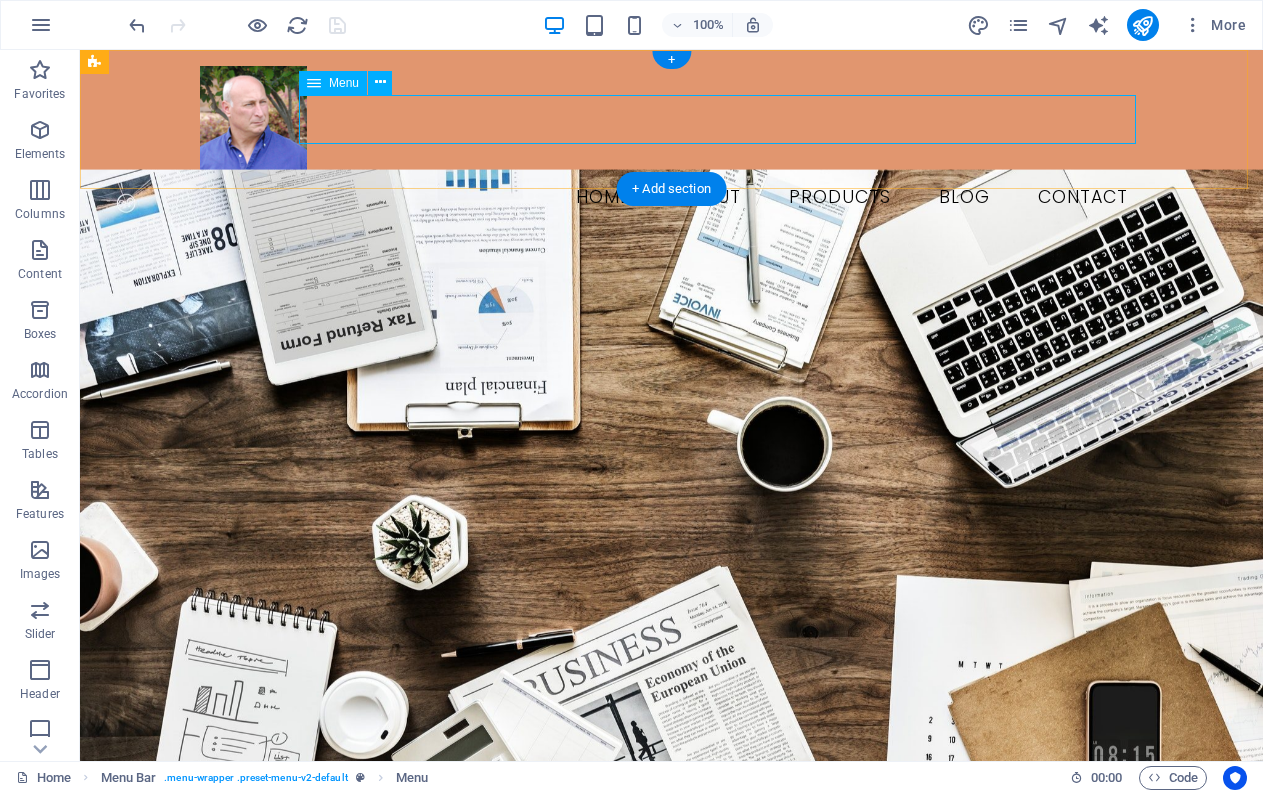 click on "Home About Products Blog Contact" at bounding box center (672, 198) 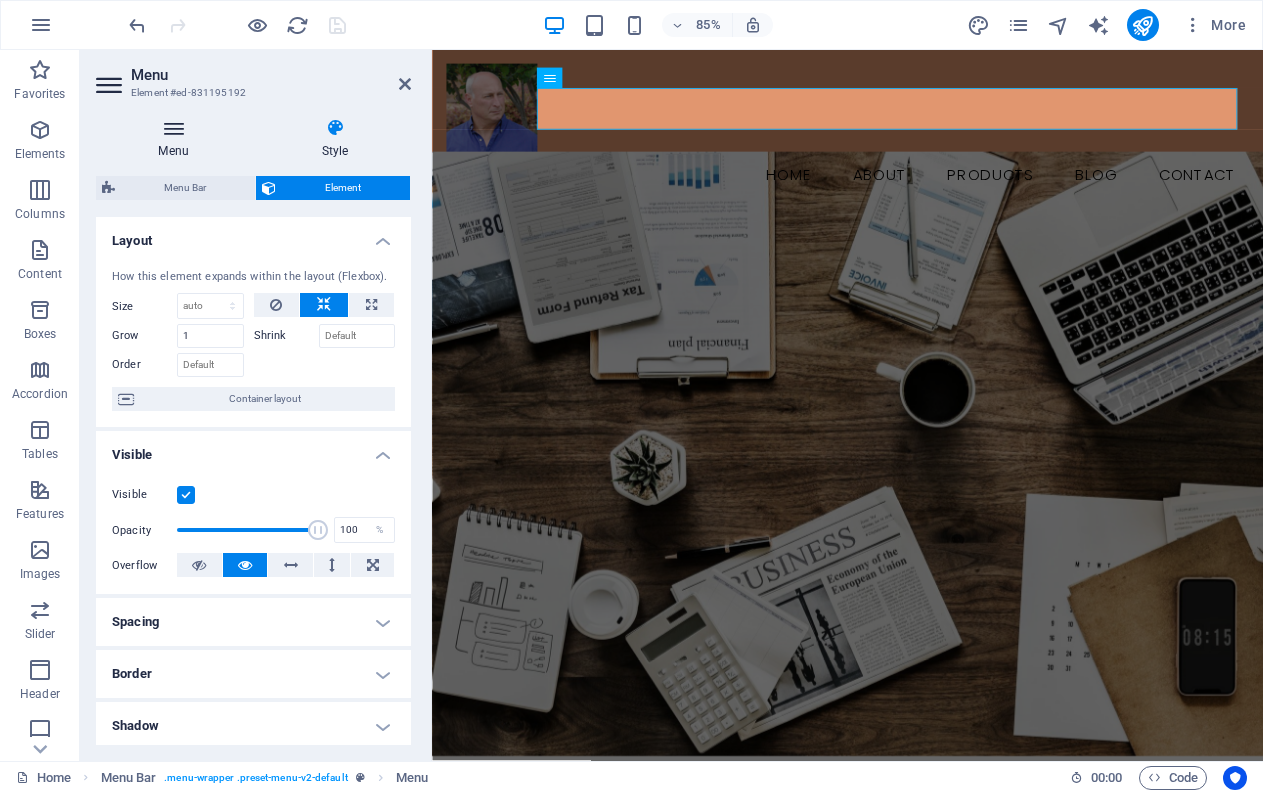 click at bounding box center [173, 128] 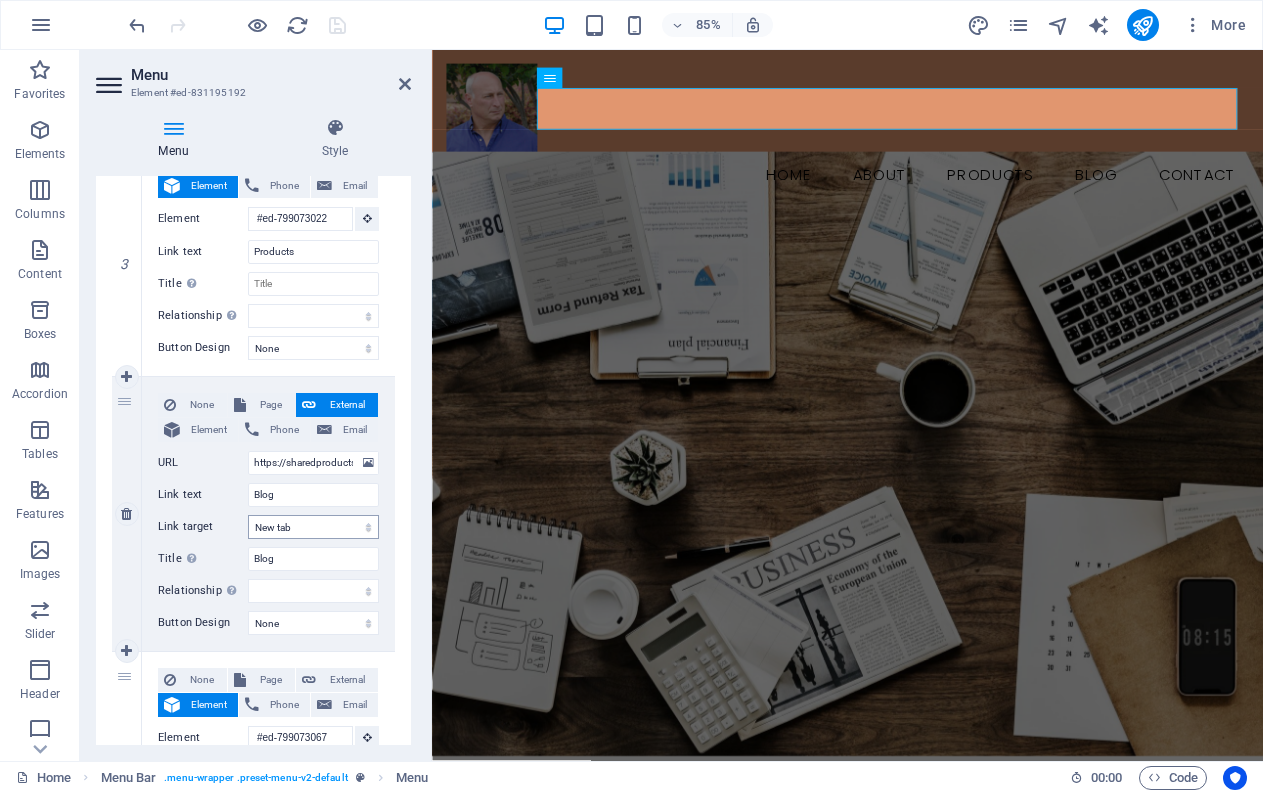 scroll, scrollTop: 800, scrollLeft: 0, axis: vertical 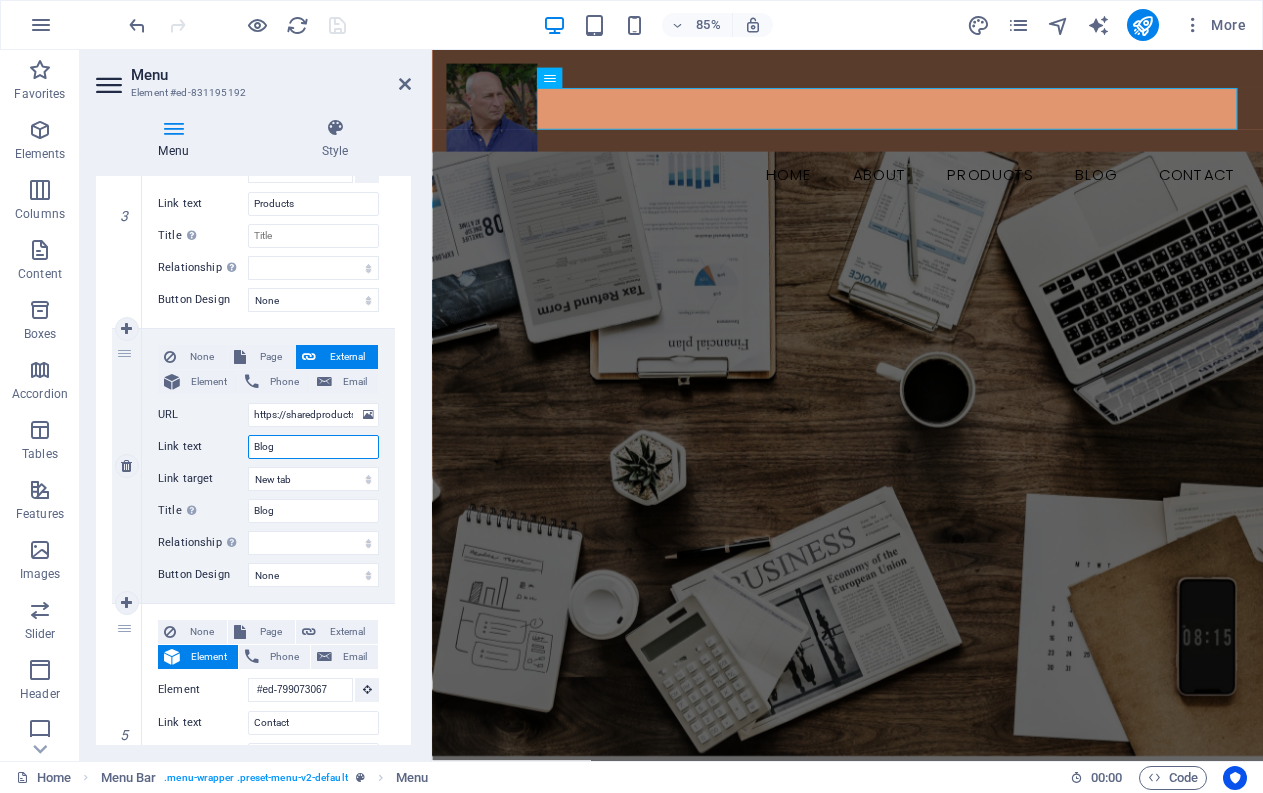 click on "Blog" at bounding box center [313, 447] 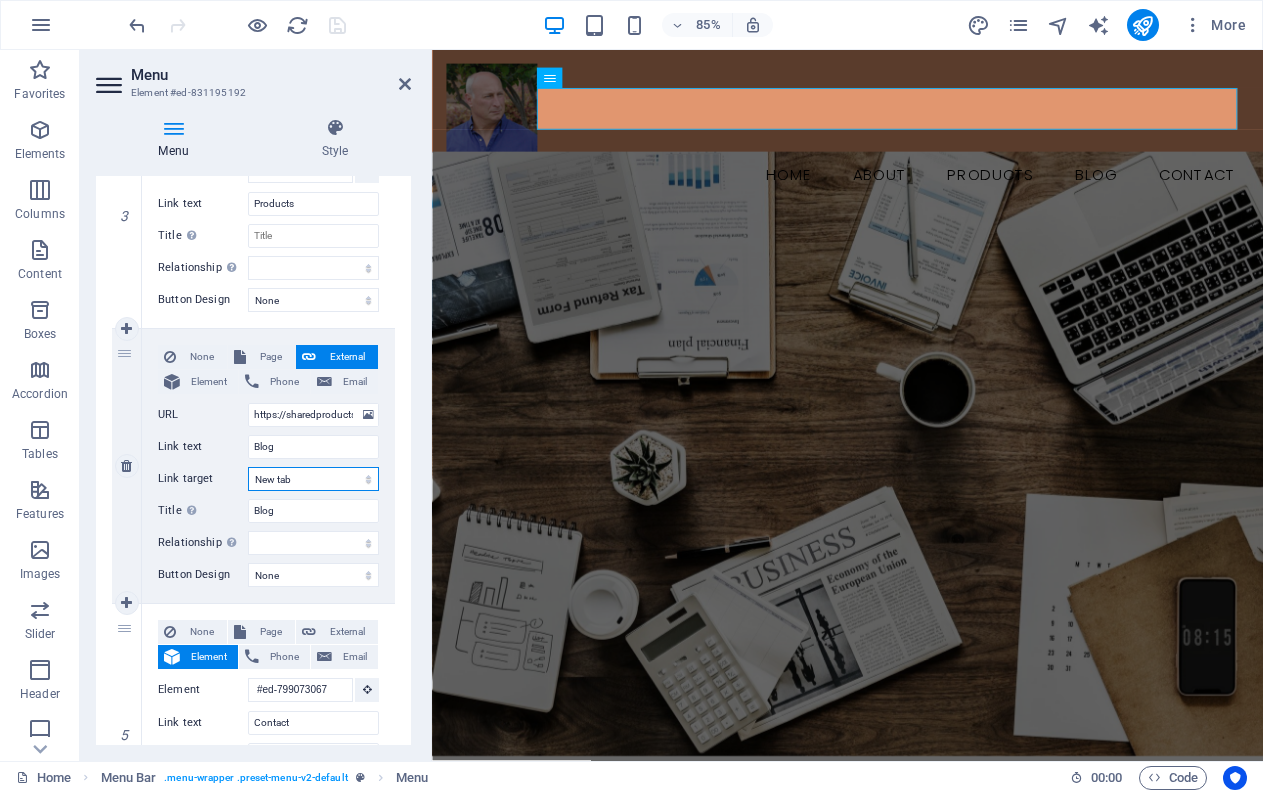 click on "New tab Same tab Overlay" at bounding box center (313, 479) 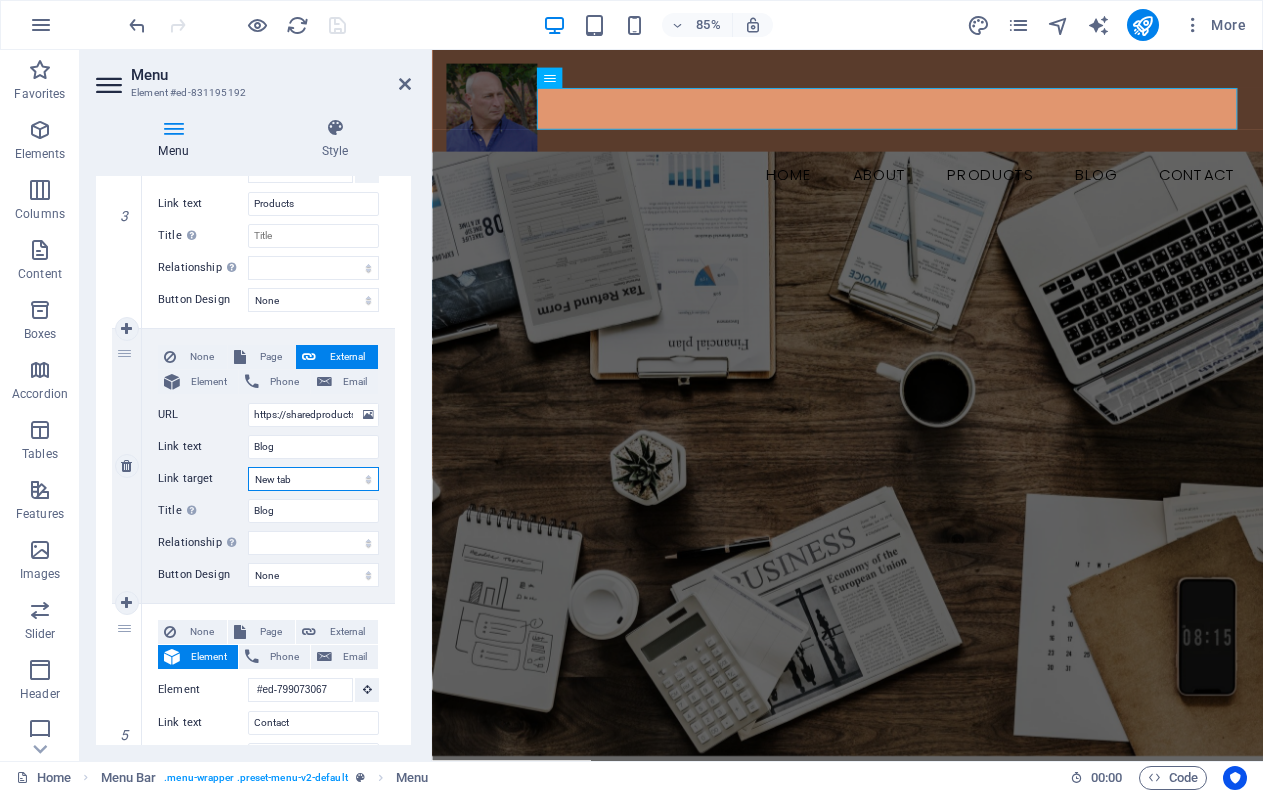 click on "New tab Same tab Overlay" at bounding box center [313, 479] 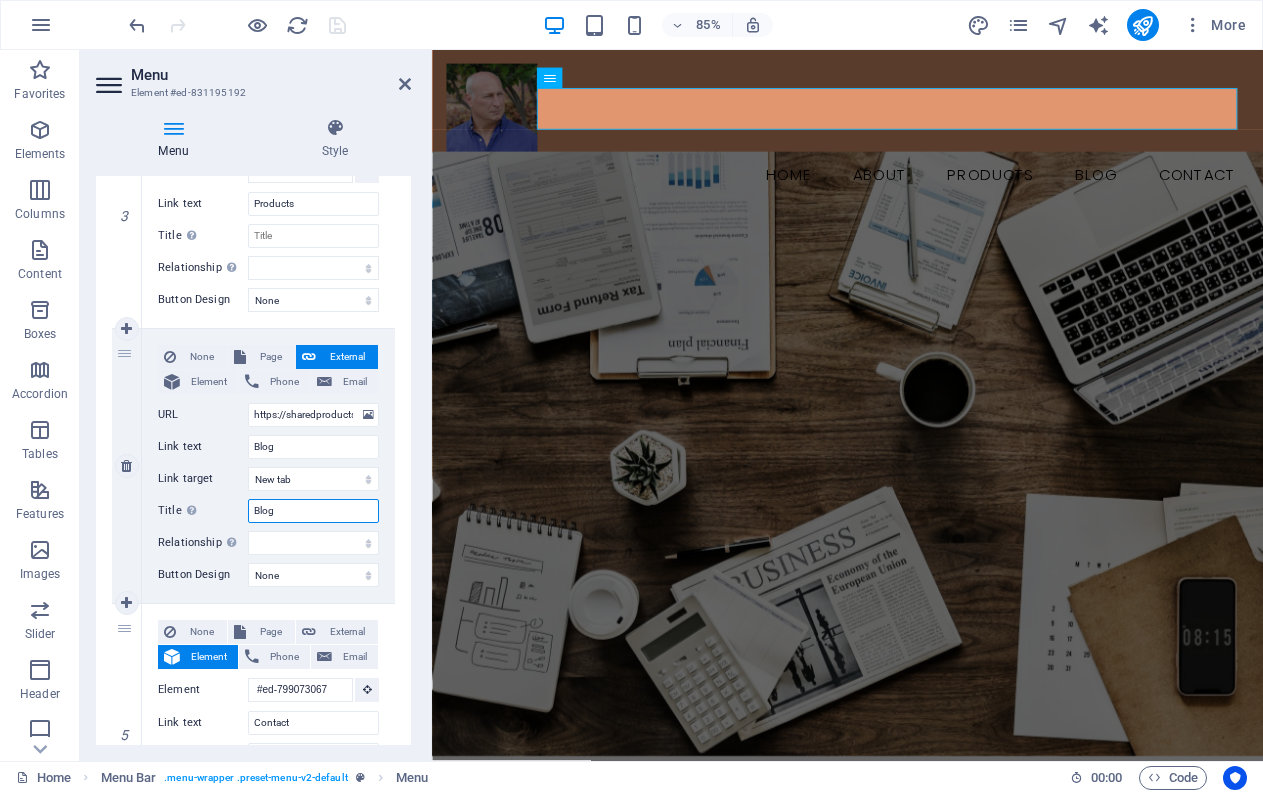 click on "Blog" at bounding box center [313, 511] 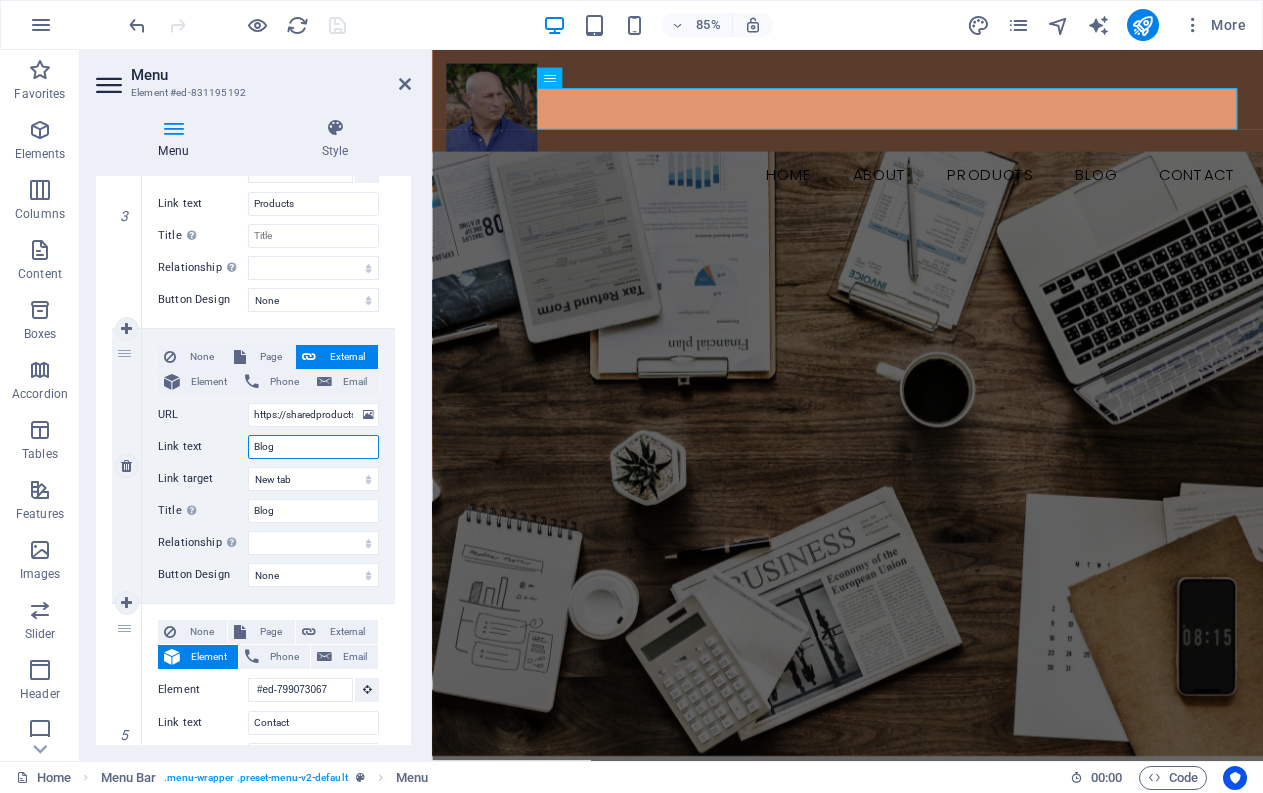 click on "Blog" at bounding box center (313, 447) 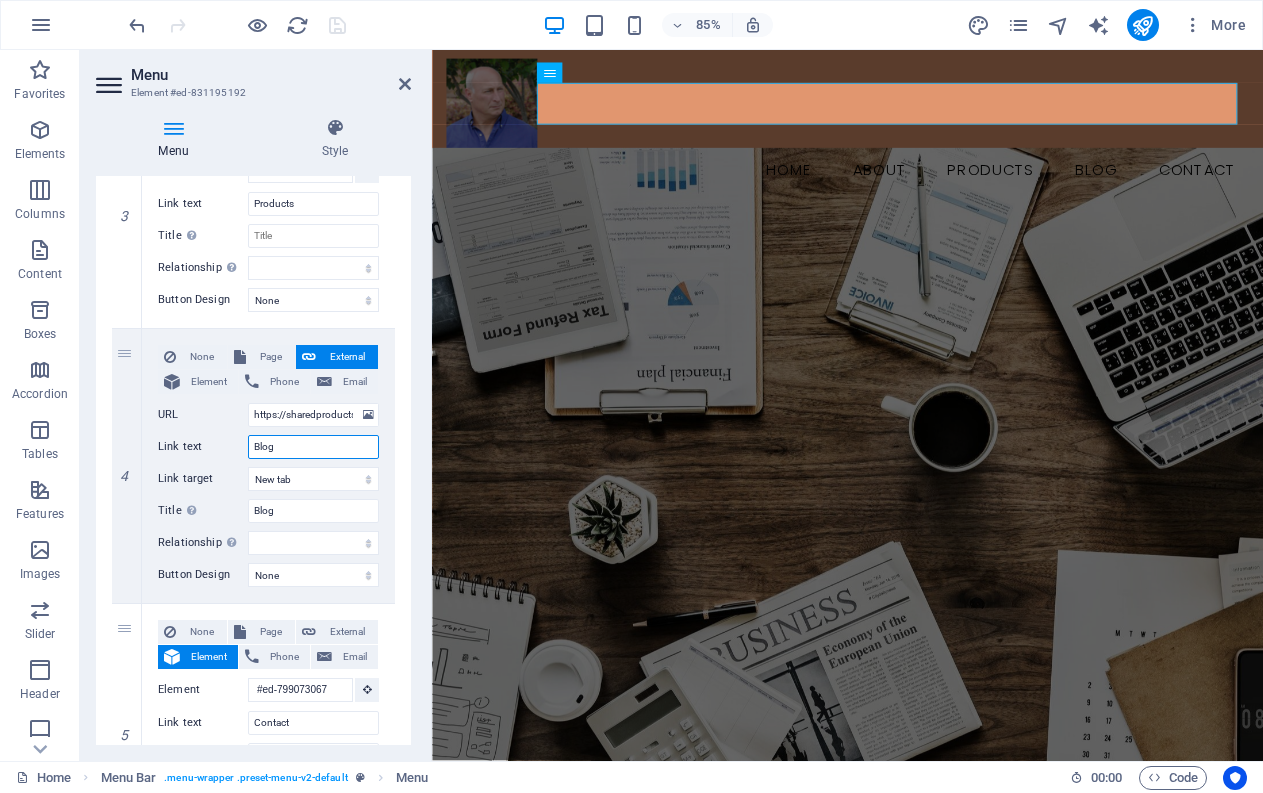 scroll, scrollTop: 0, scrollLeft: 0, axis: both 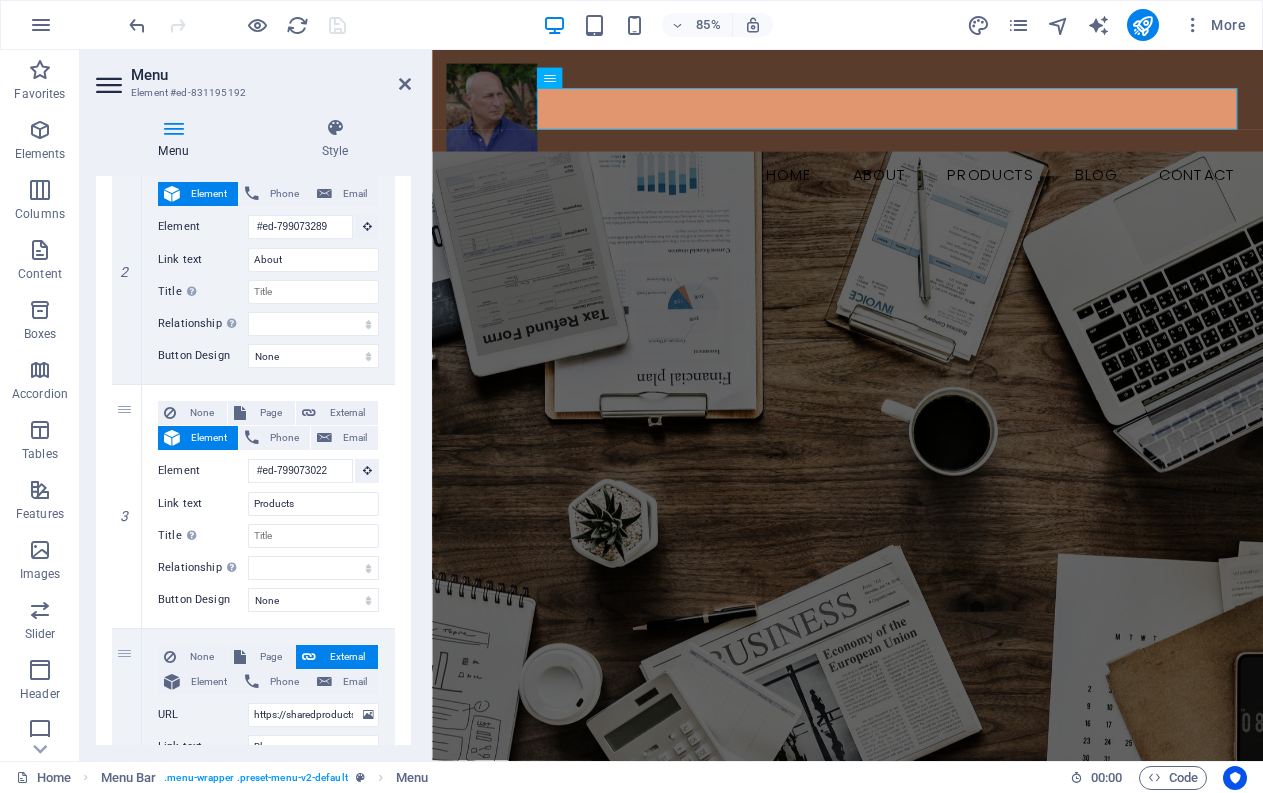 click at bounding box center (237, 25) 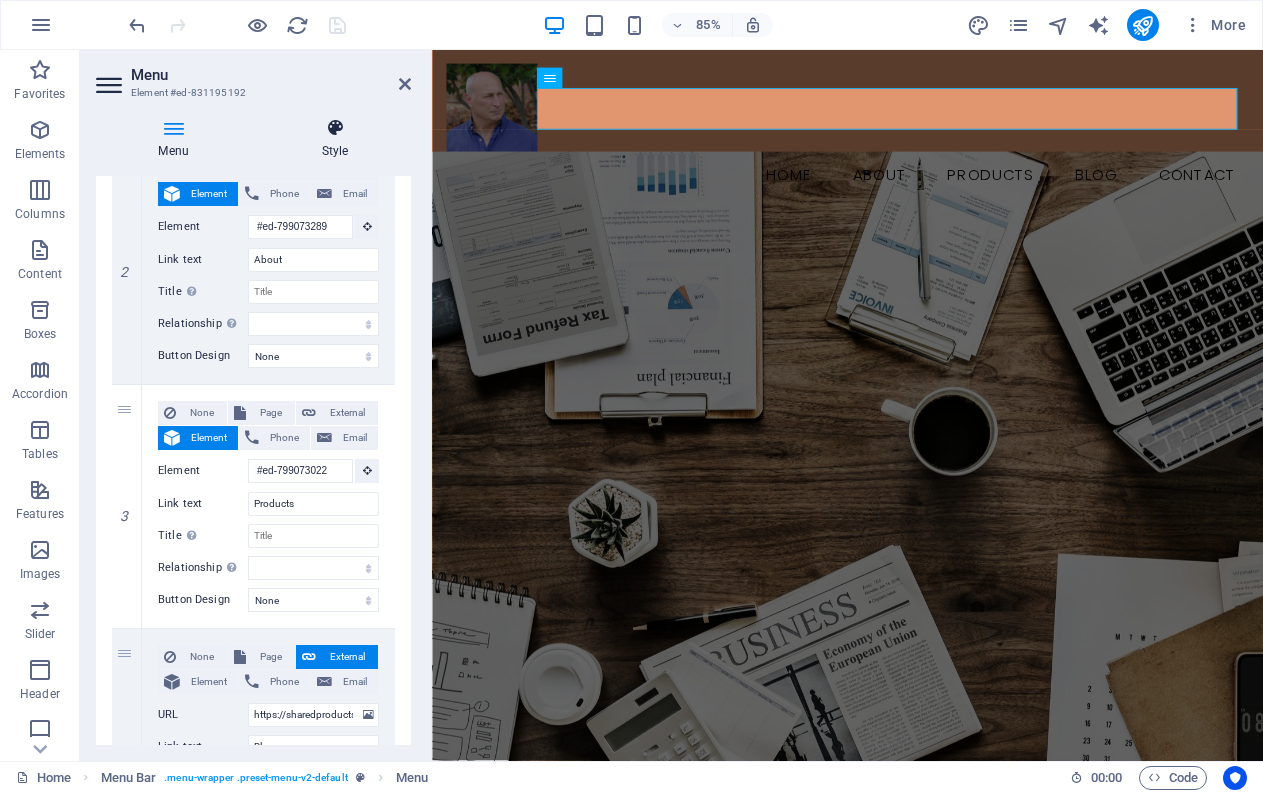 click at bounding box center (335, 128) 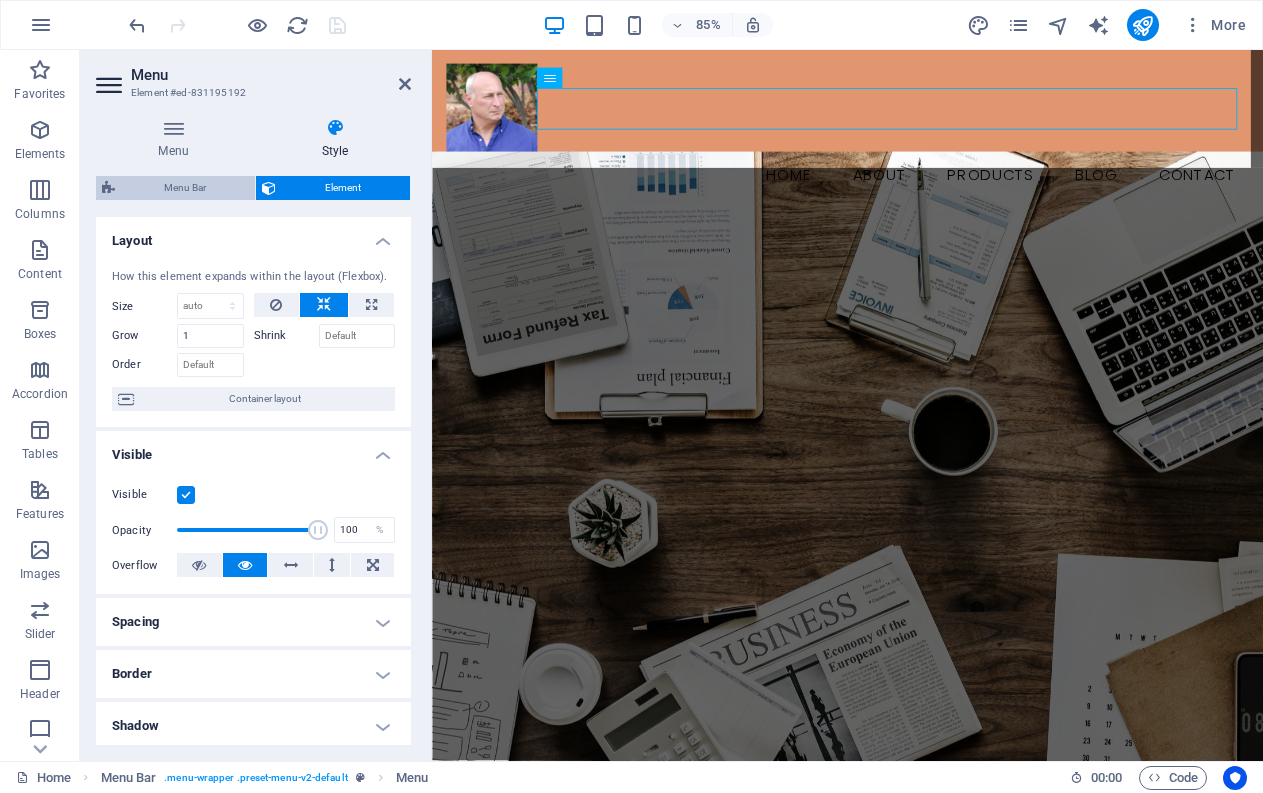 click on "Menu Bar" at bounding box center (185, 188) 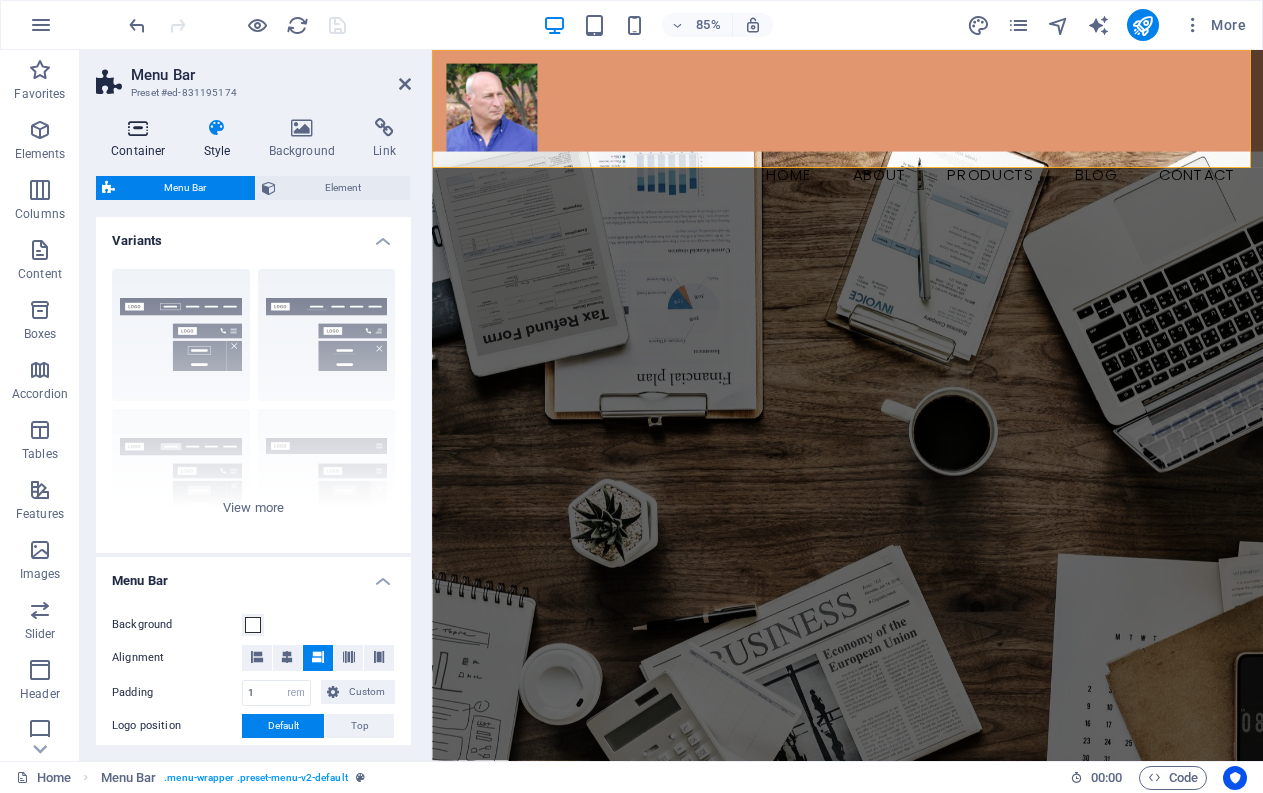 click at bounding box center (138, 128) 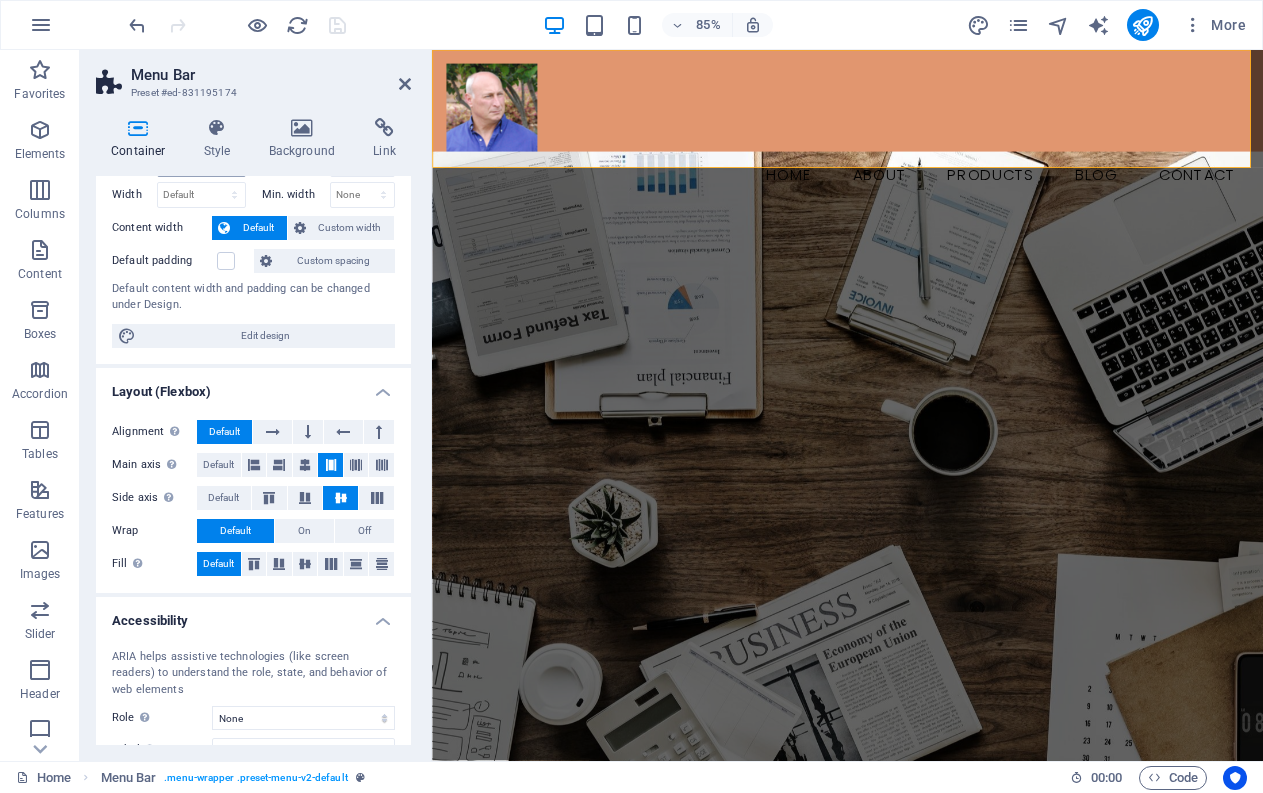 scroll, scrollTop: 0, scrollLeft: 0, axis: both 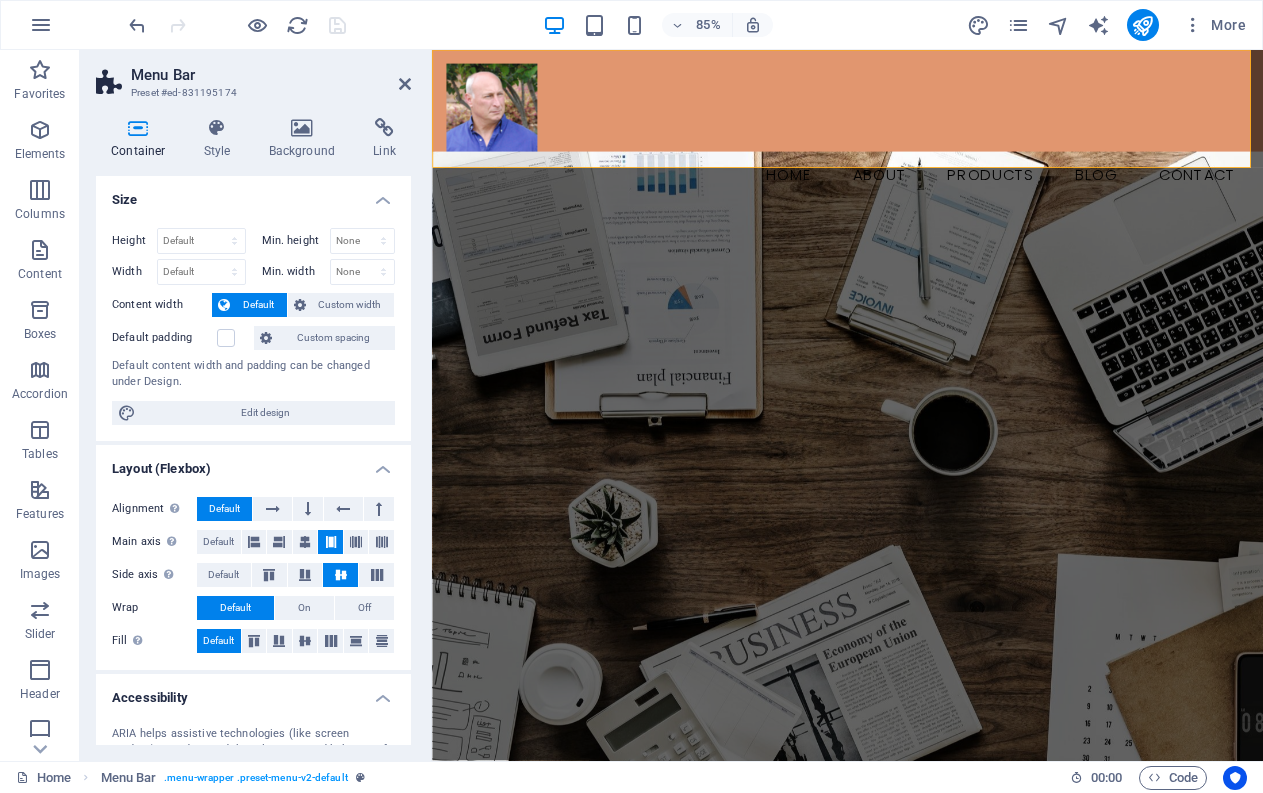 click on "Menu Bar" at bounding box center [271, 75] 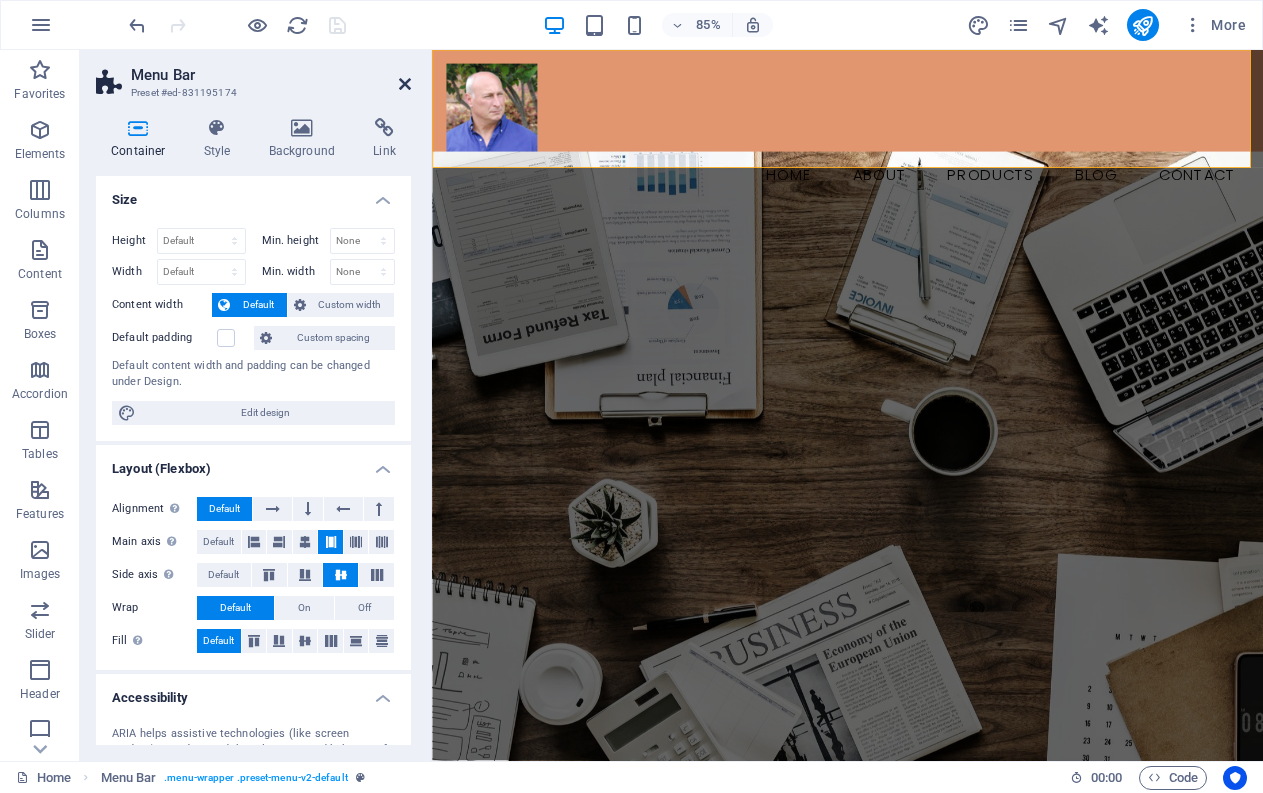 click at bounding box center [405, 84] 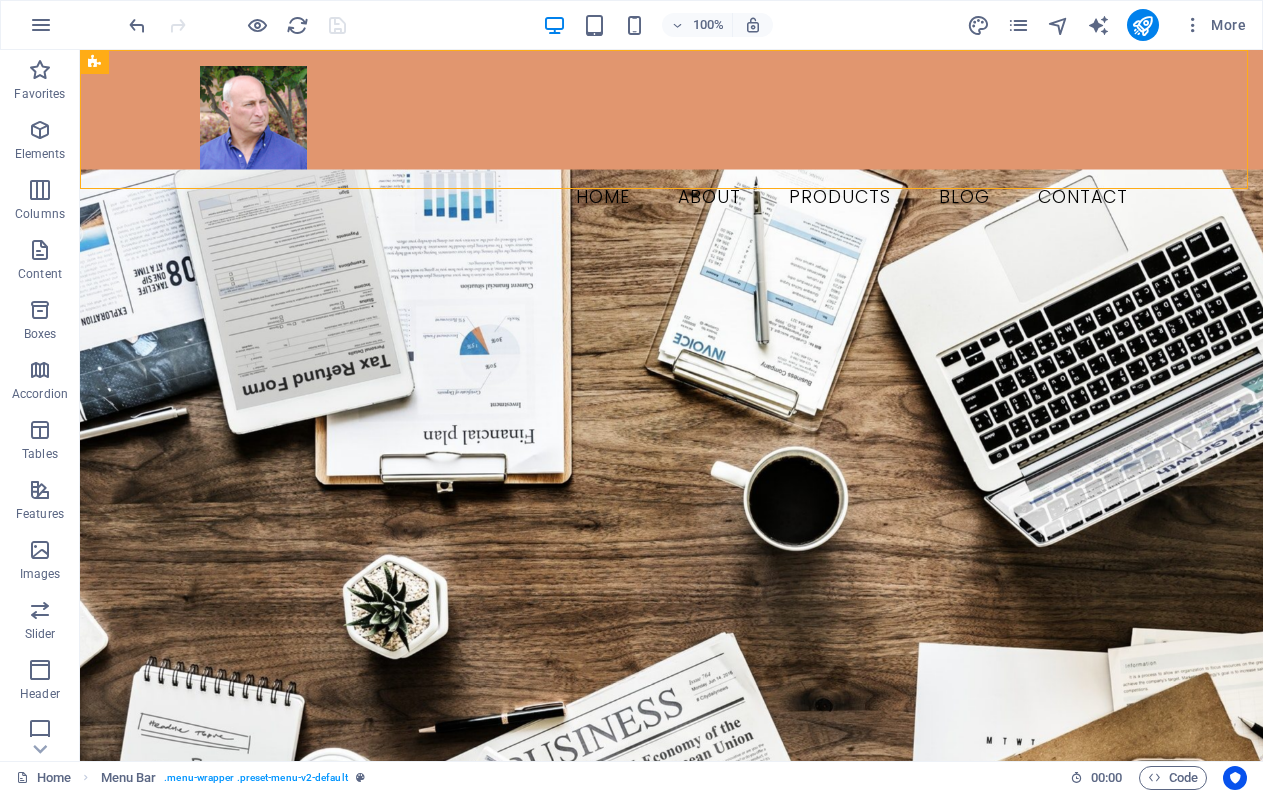 click at bounding box center (237, 25) 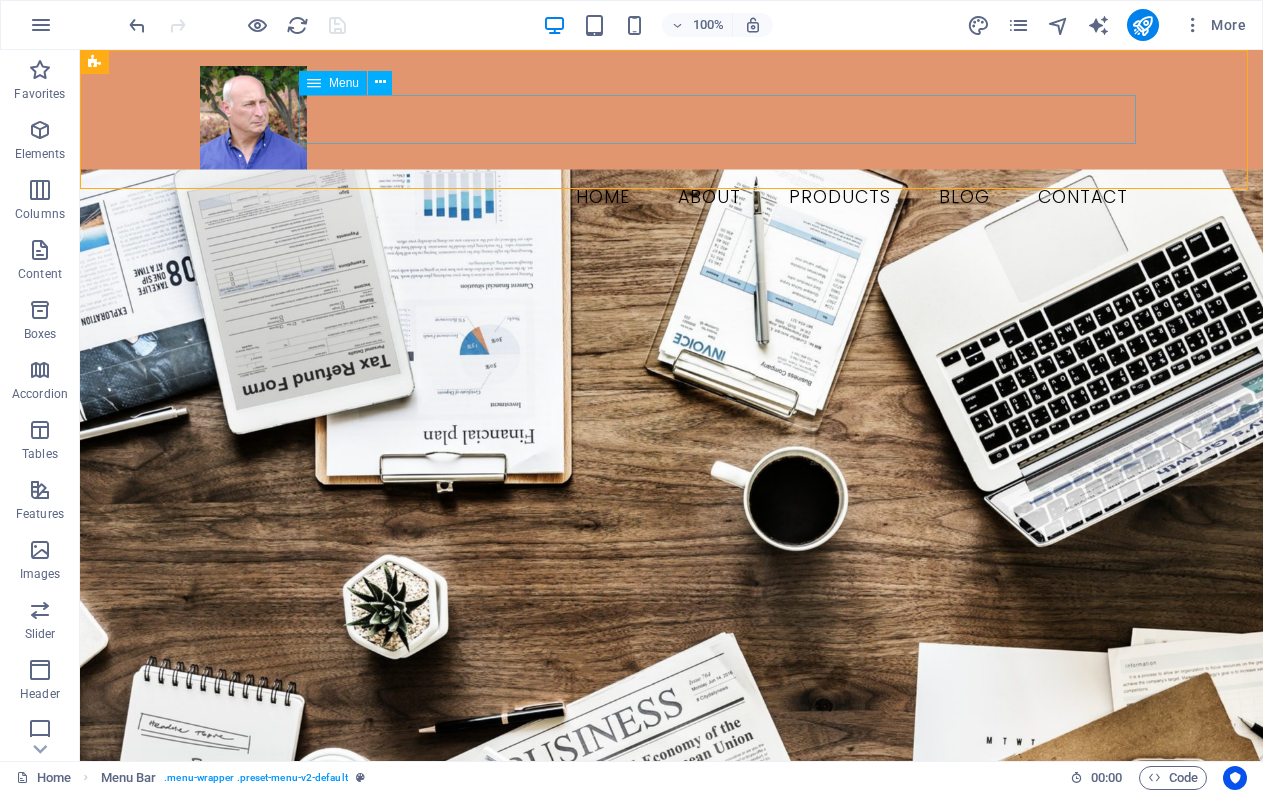 click on "Menu" at bounding box center (344, 83) 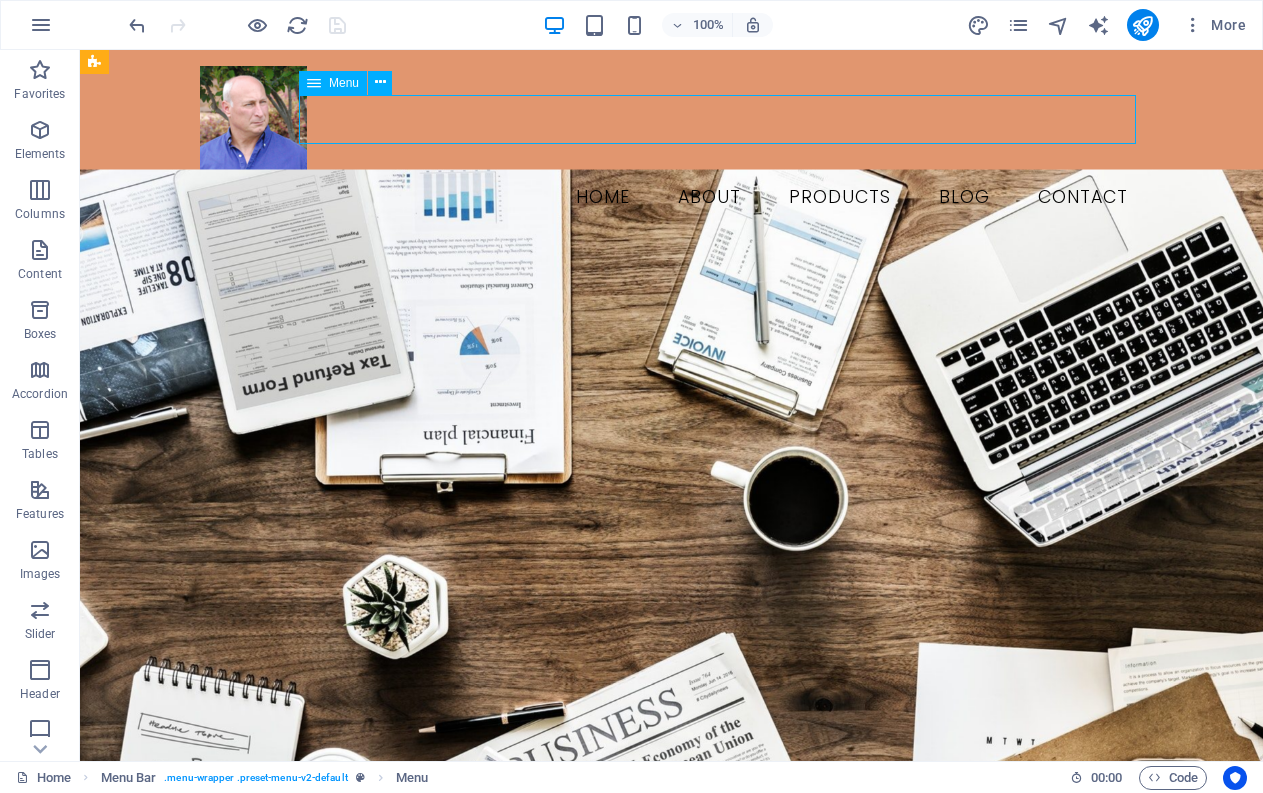 click on "Menu" at bounding box center (344, 83) 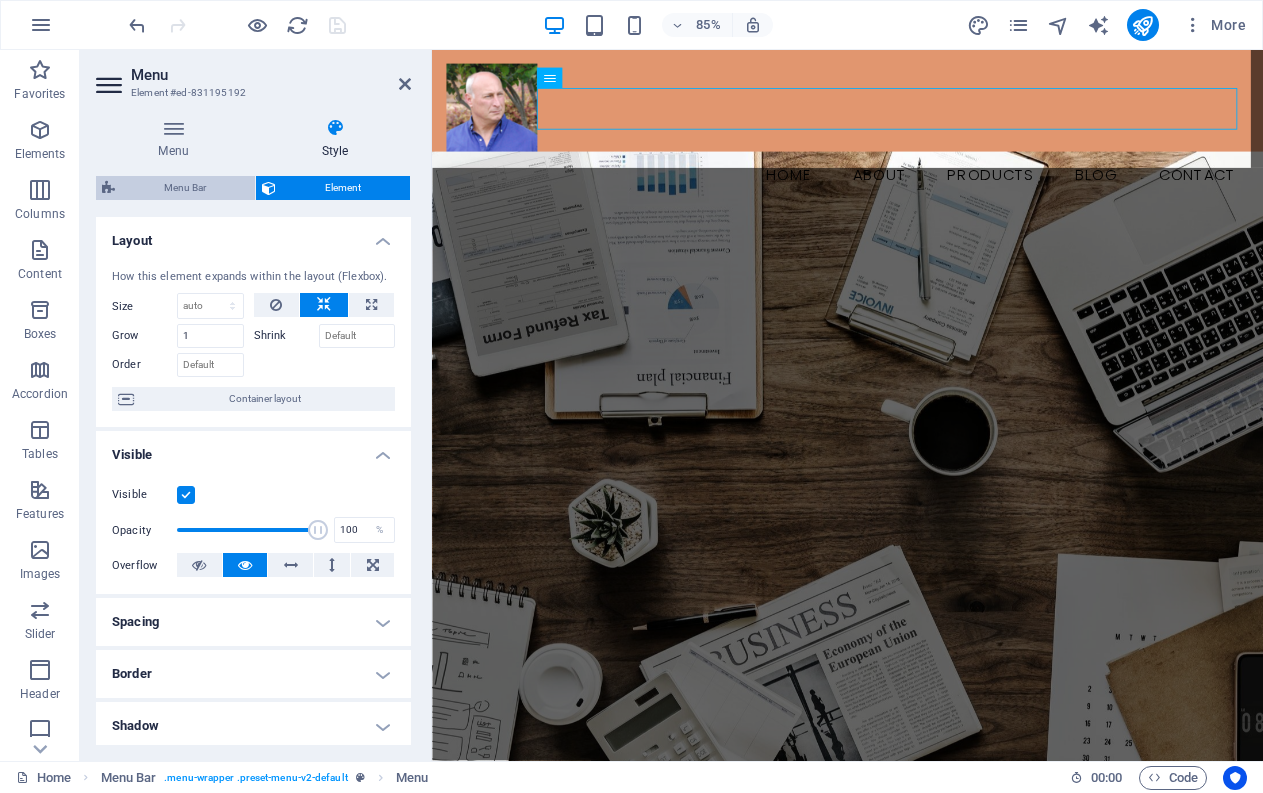 click on "Menu Bar" at bounding box center [185, 188] 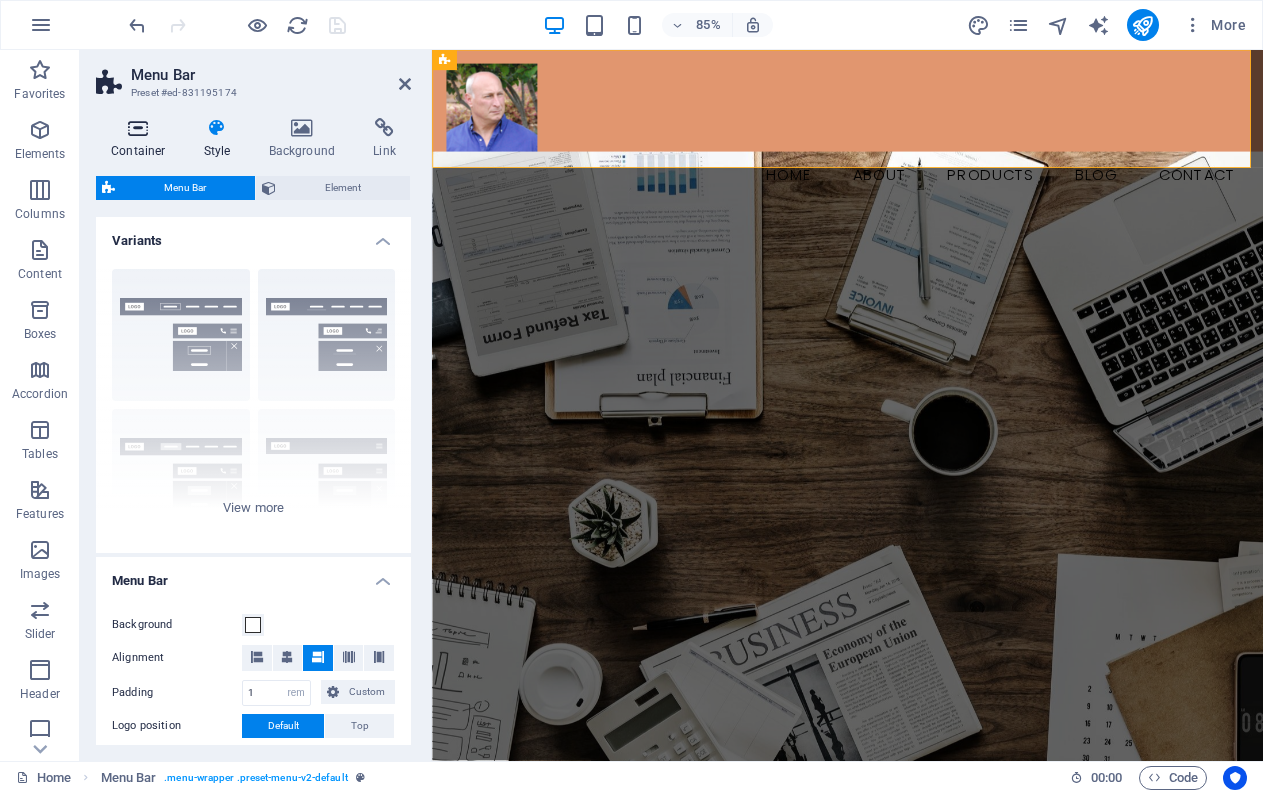 click at bounding box center [138, 128] 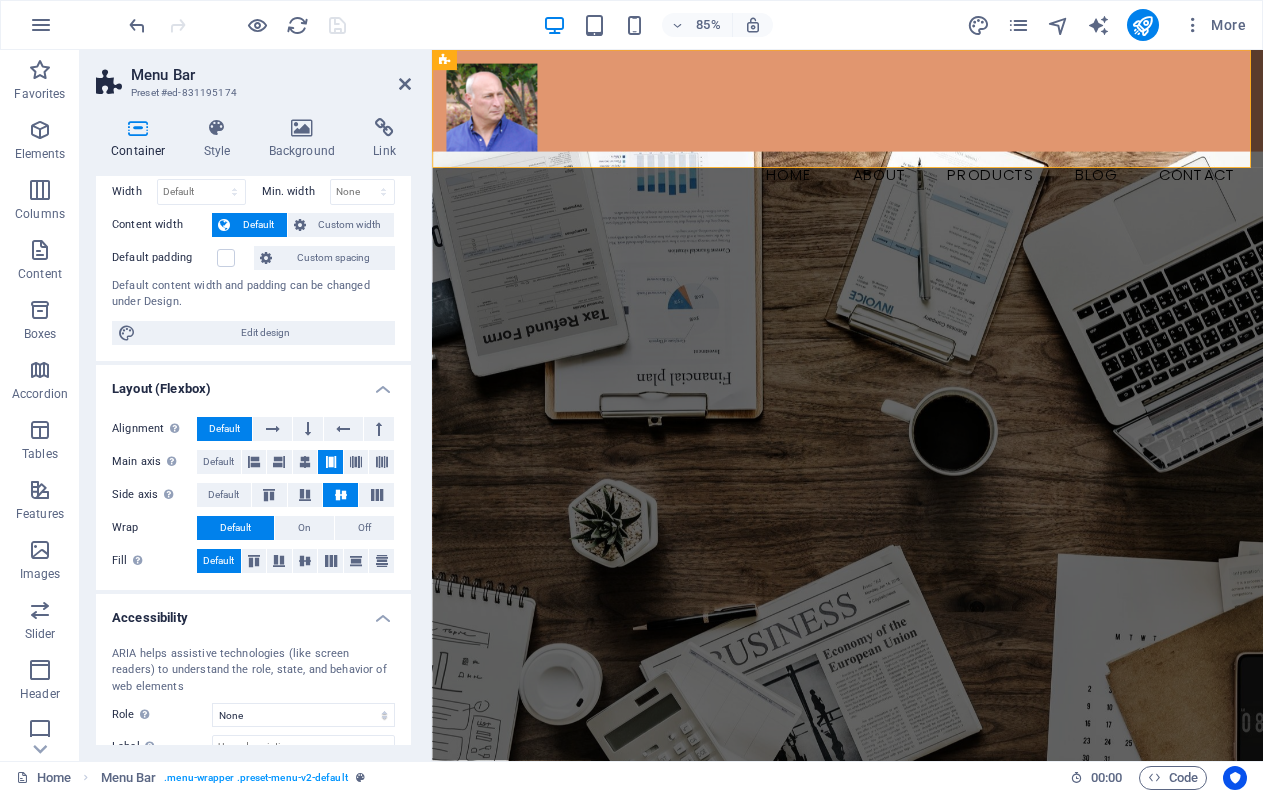 scroll, scrollTop: 0, scrollLeft: 0, axis: both 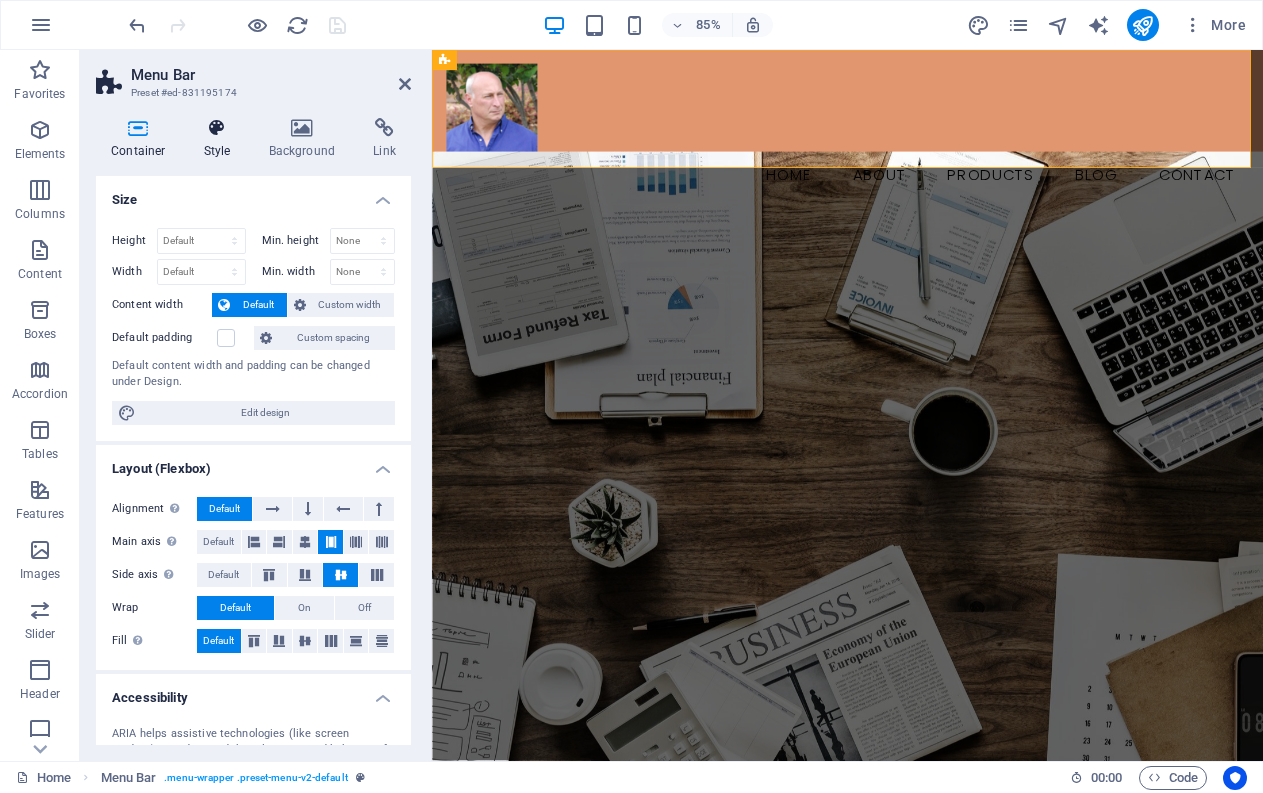 click at bounding box center [217, 128] 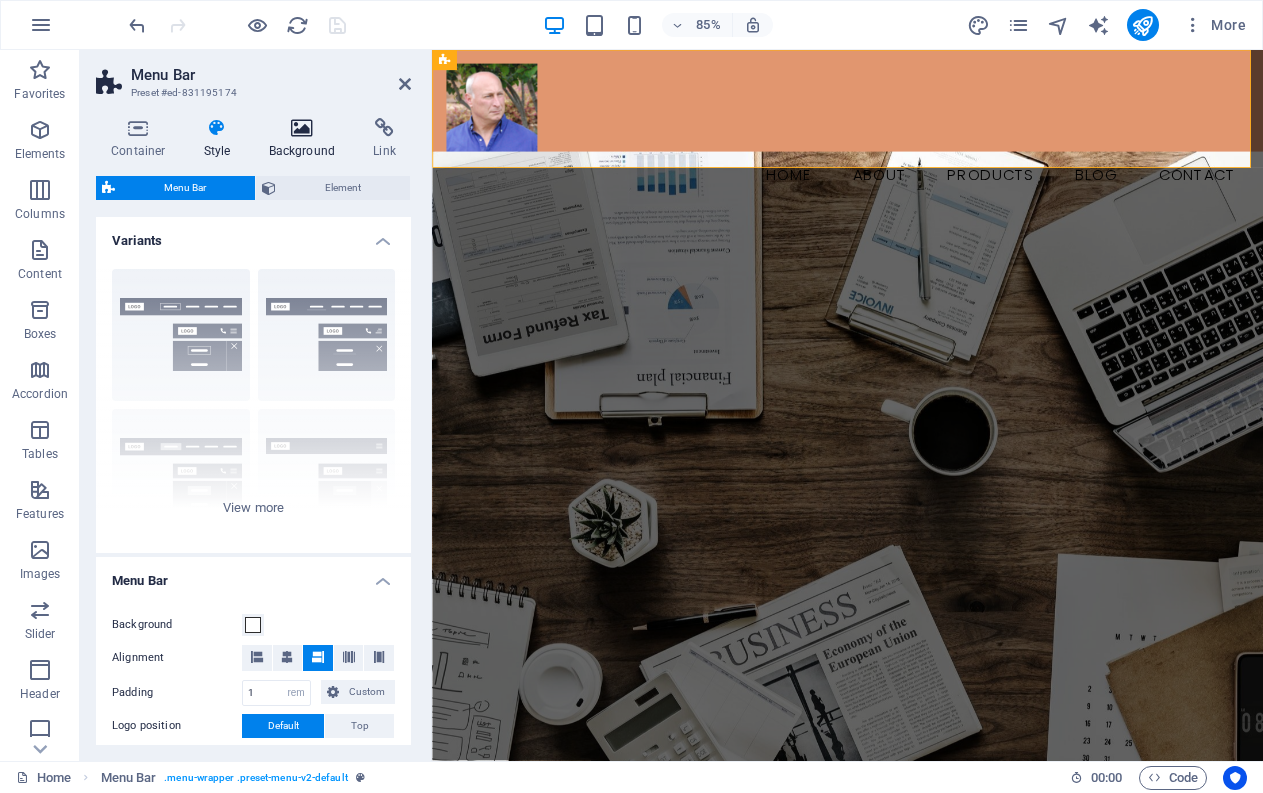 click at bounding box center (302, 128) 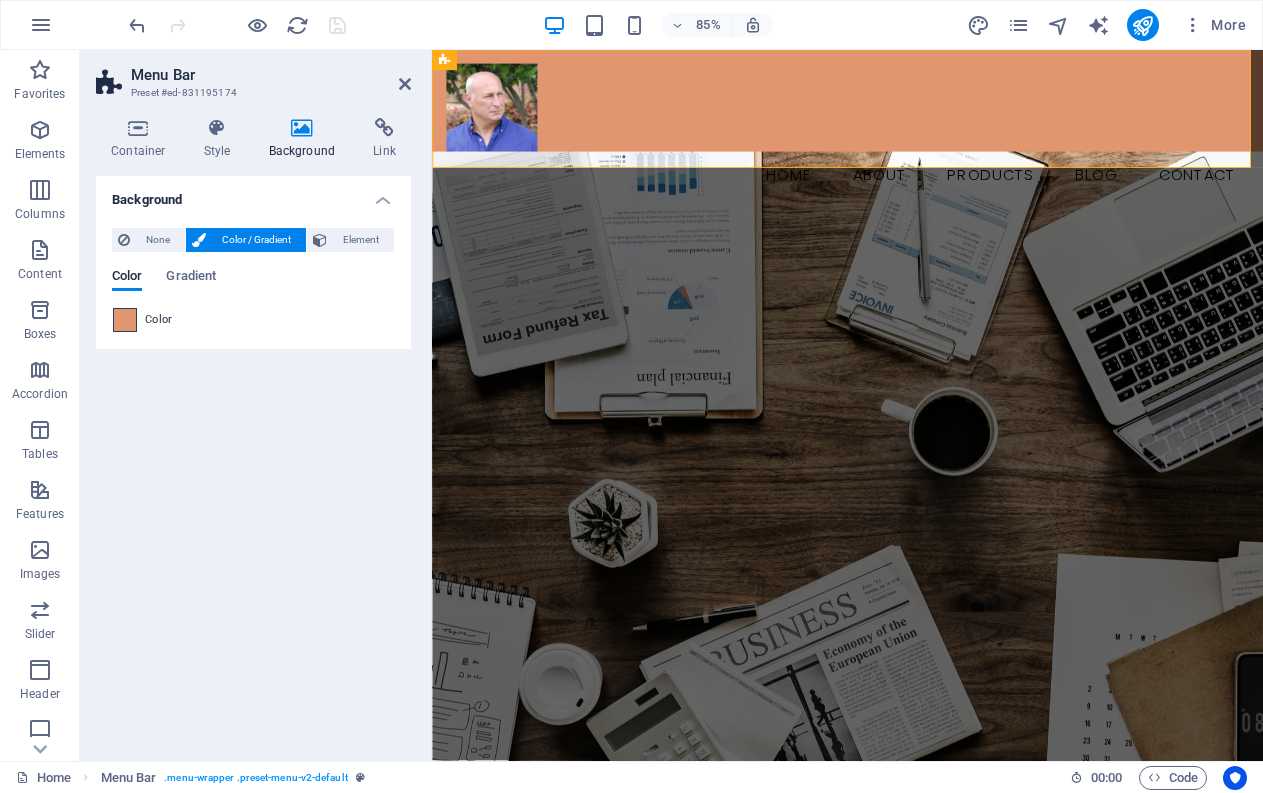 click at bounding box center [125, 320] 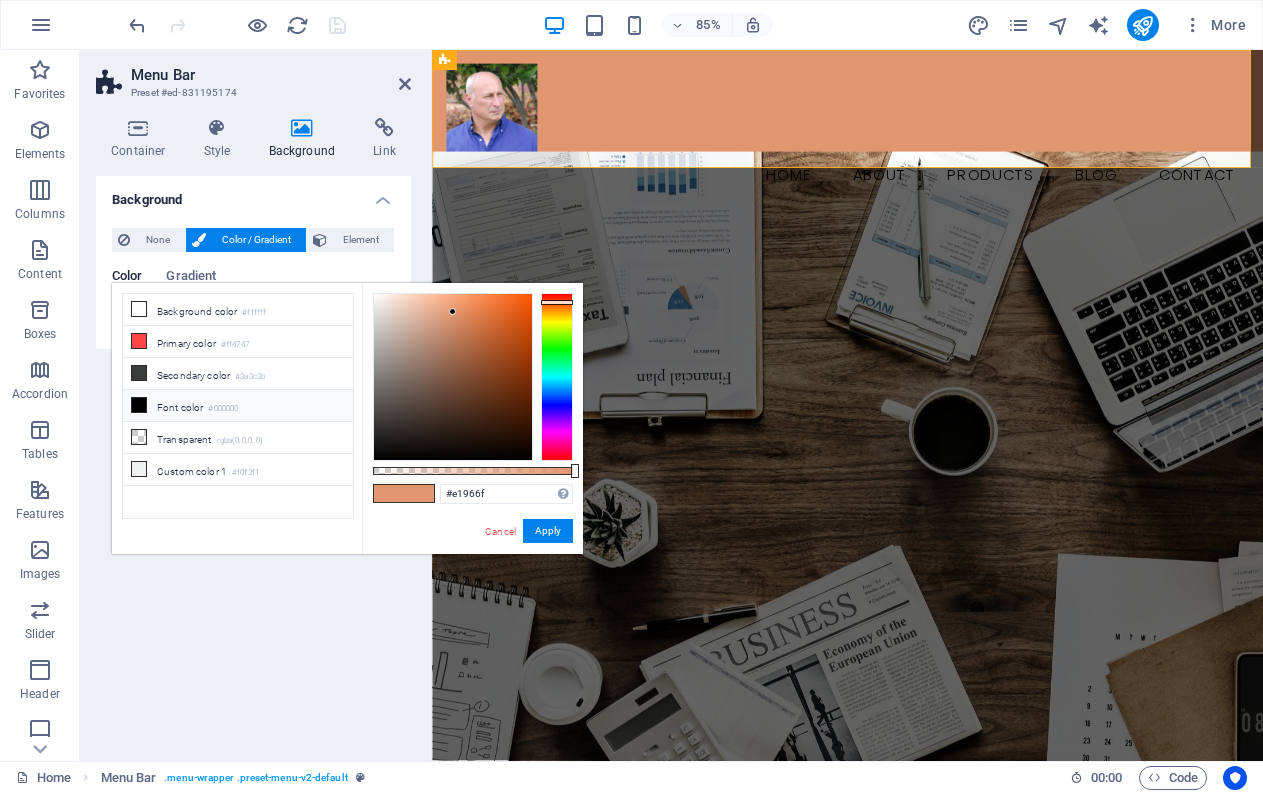 type on "#a0e16f" 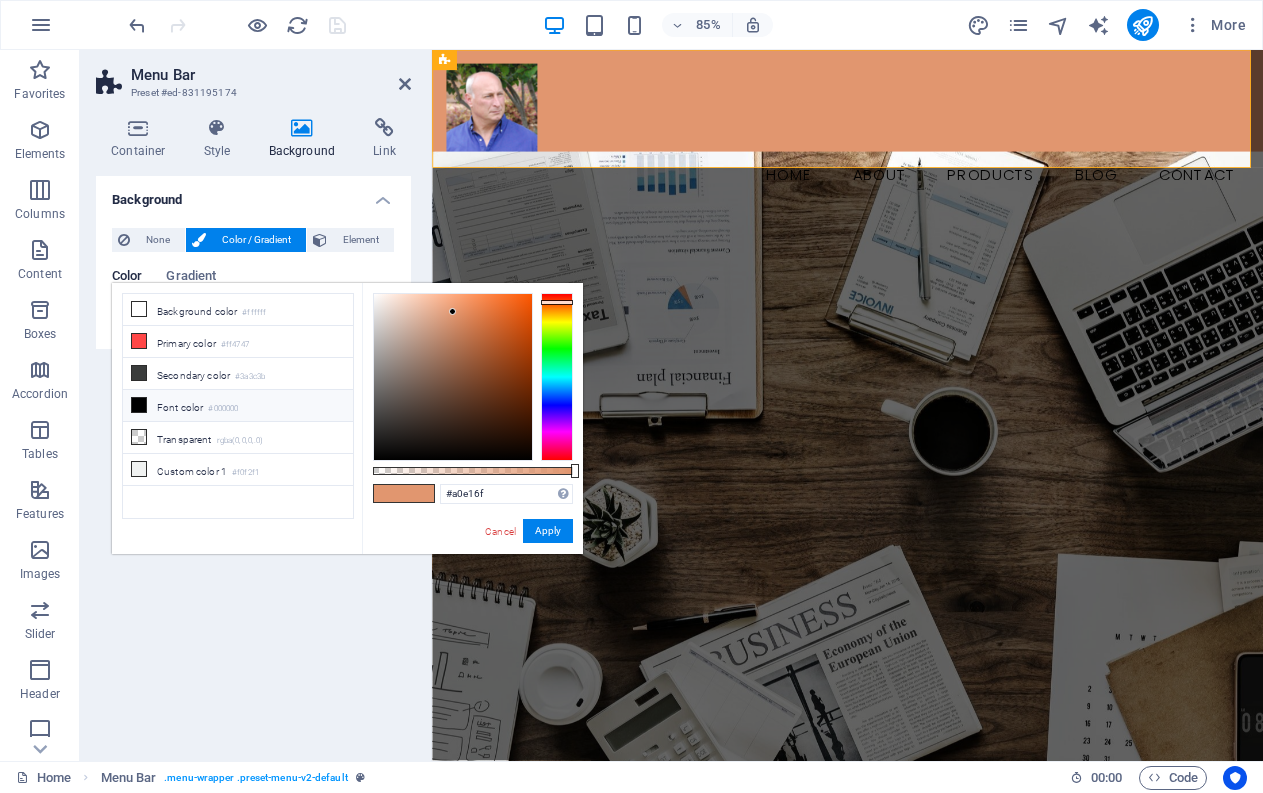 click at bounding box center (557, 377) 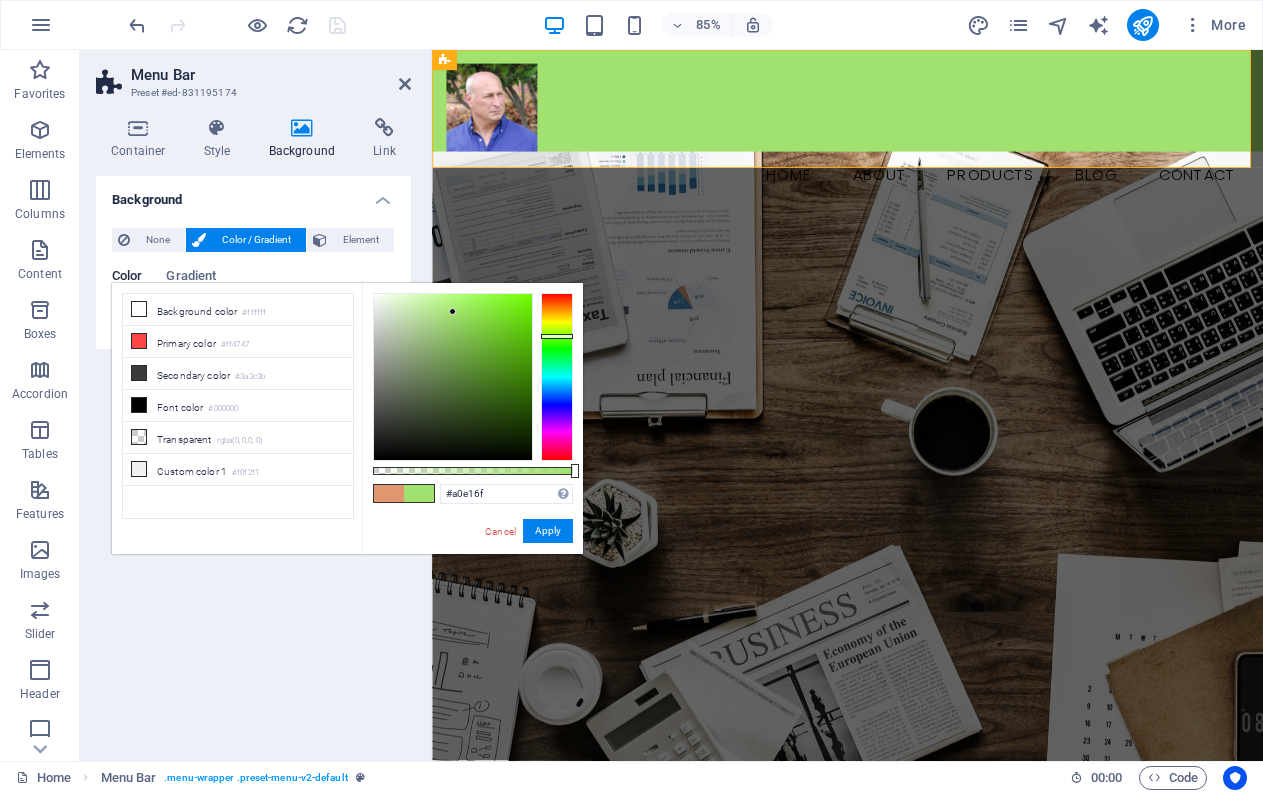 click at bounding box center [419, 493] 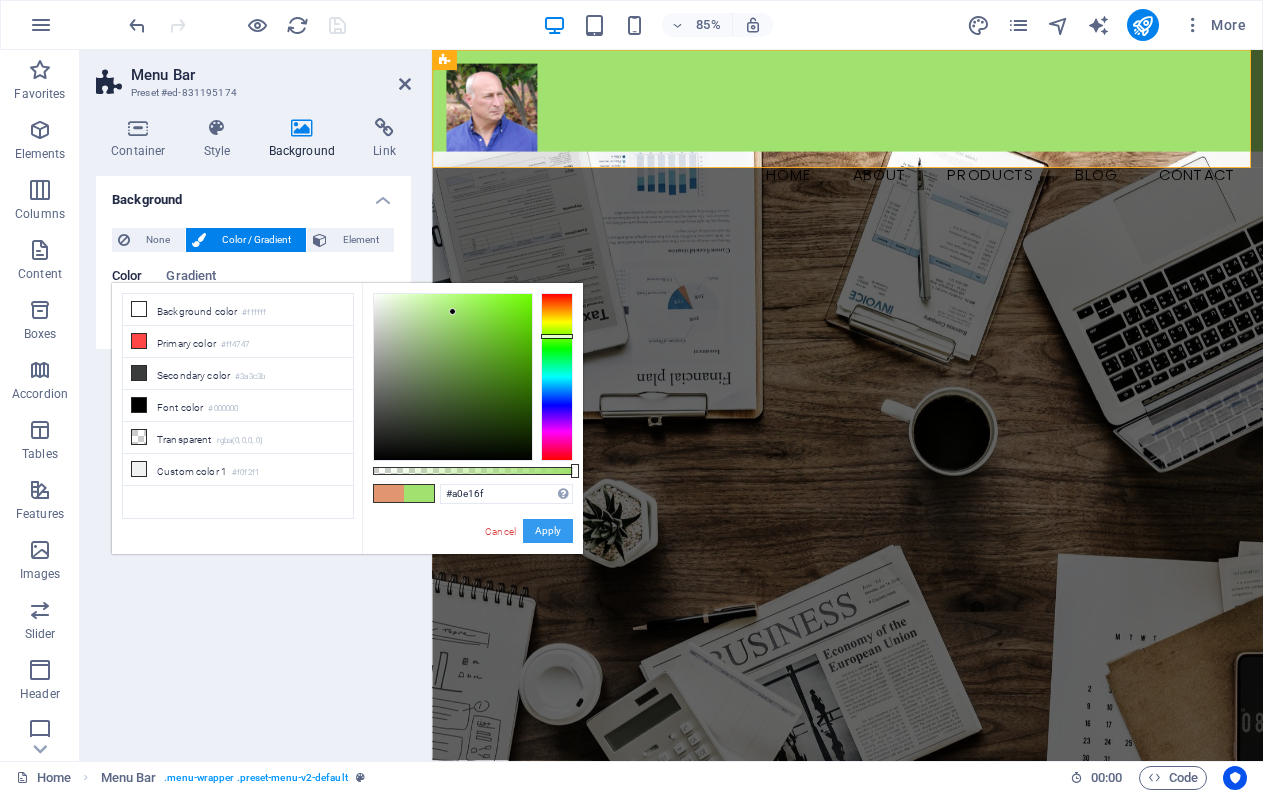 click on "Apply" at bounding box center (548, 531) 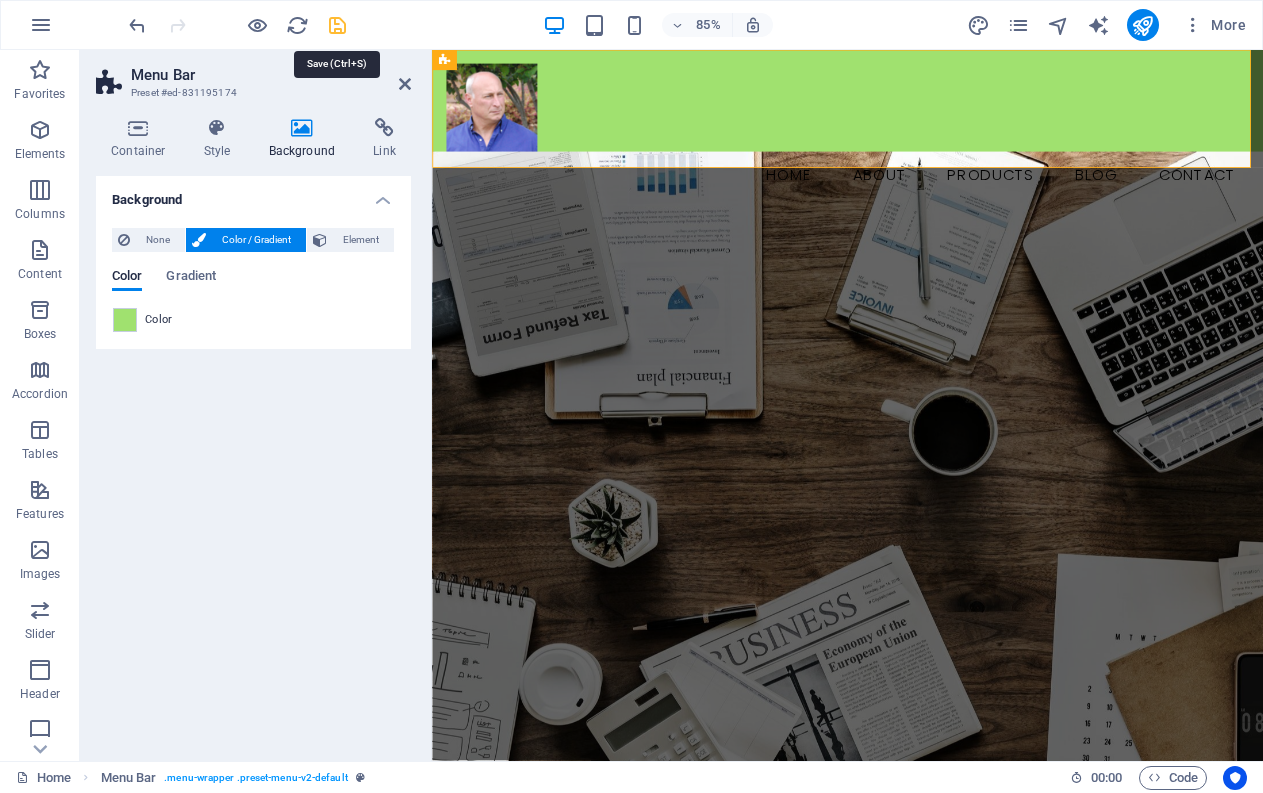 click at bounding box center (337, 25) 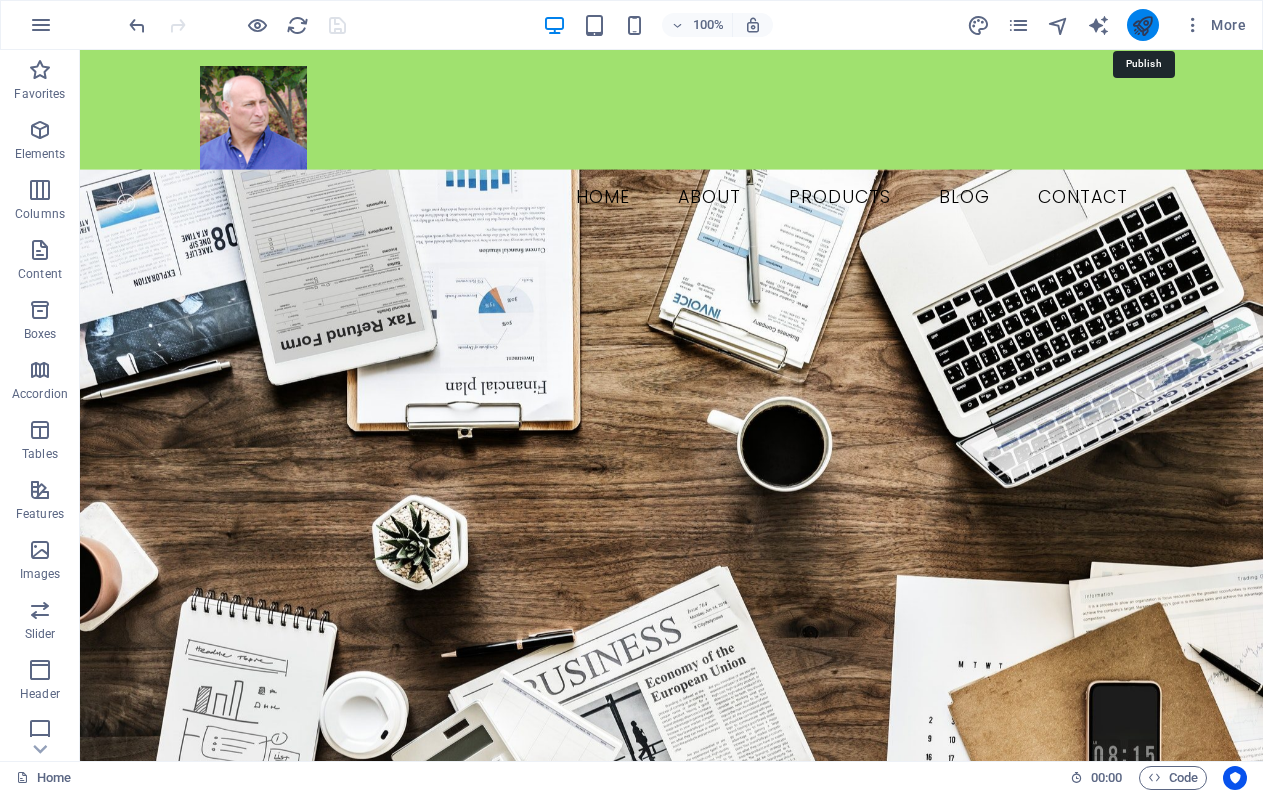click at bounding box center (1142, 25) 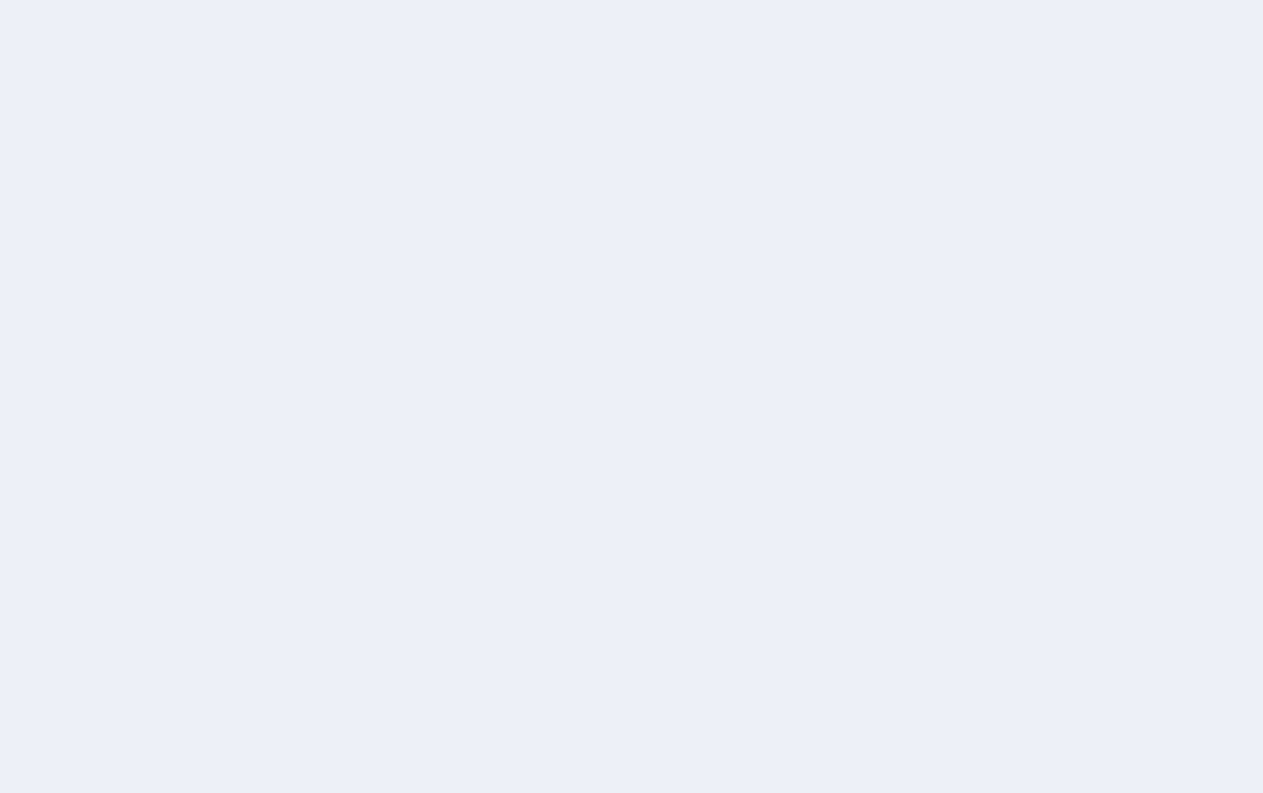 scroll, scrollTop: 0, scrollLeft: 0, axis: both 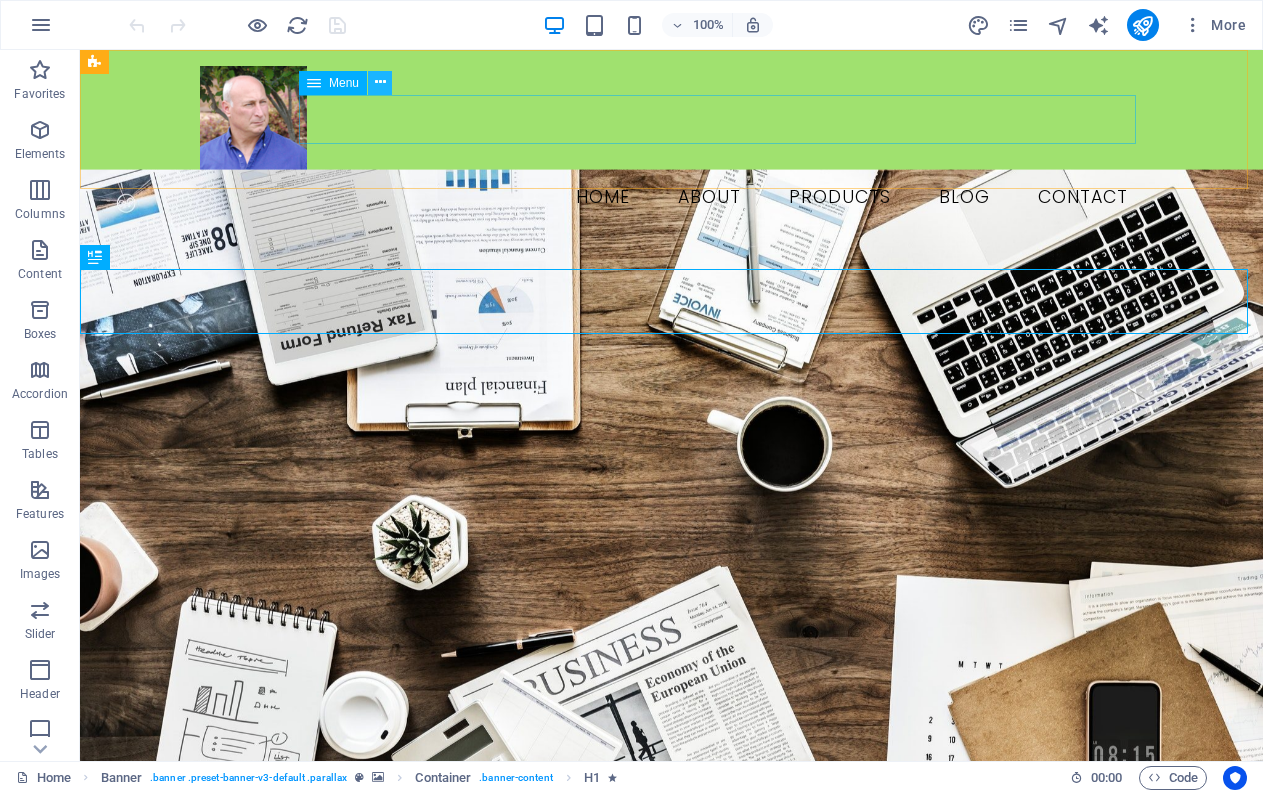 click at bounding box center [380, 82] 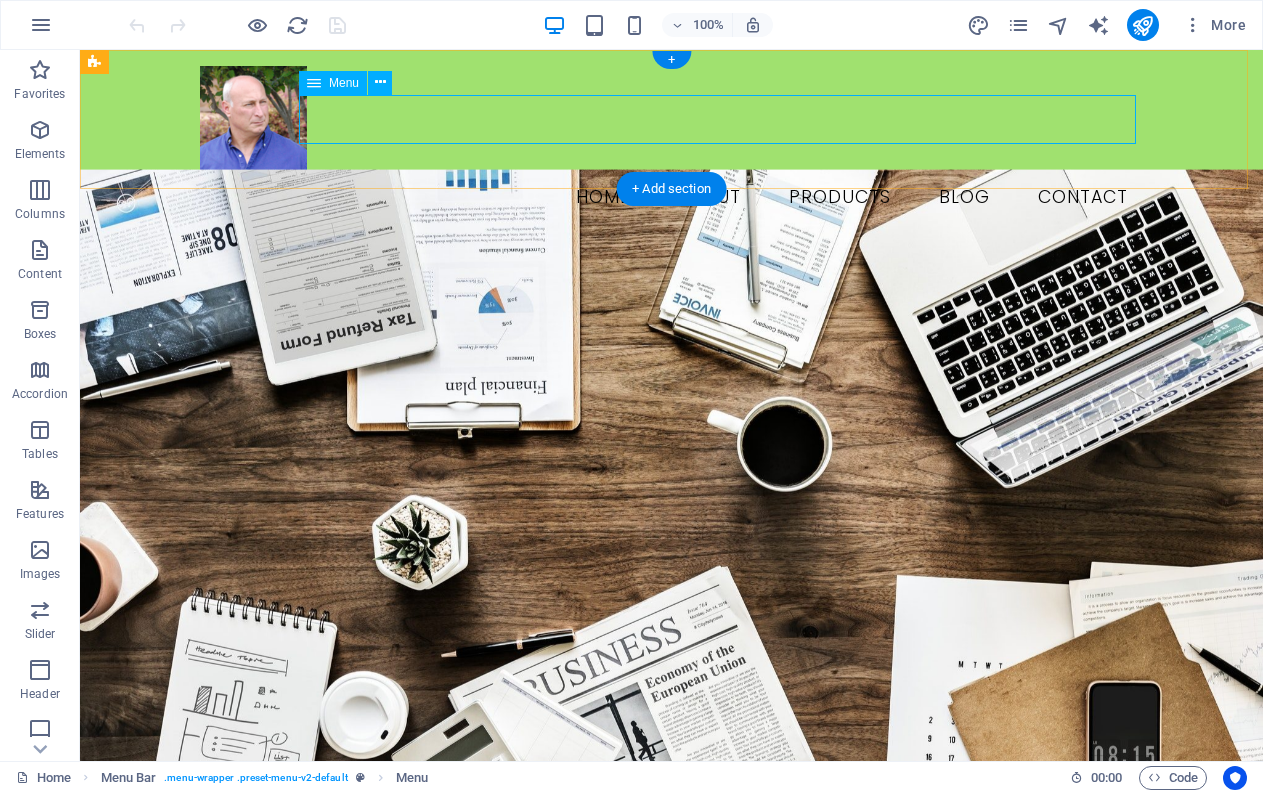 click on "Home About Products Blog Contact" at bounding box center (672, 198) 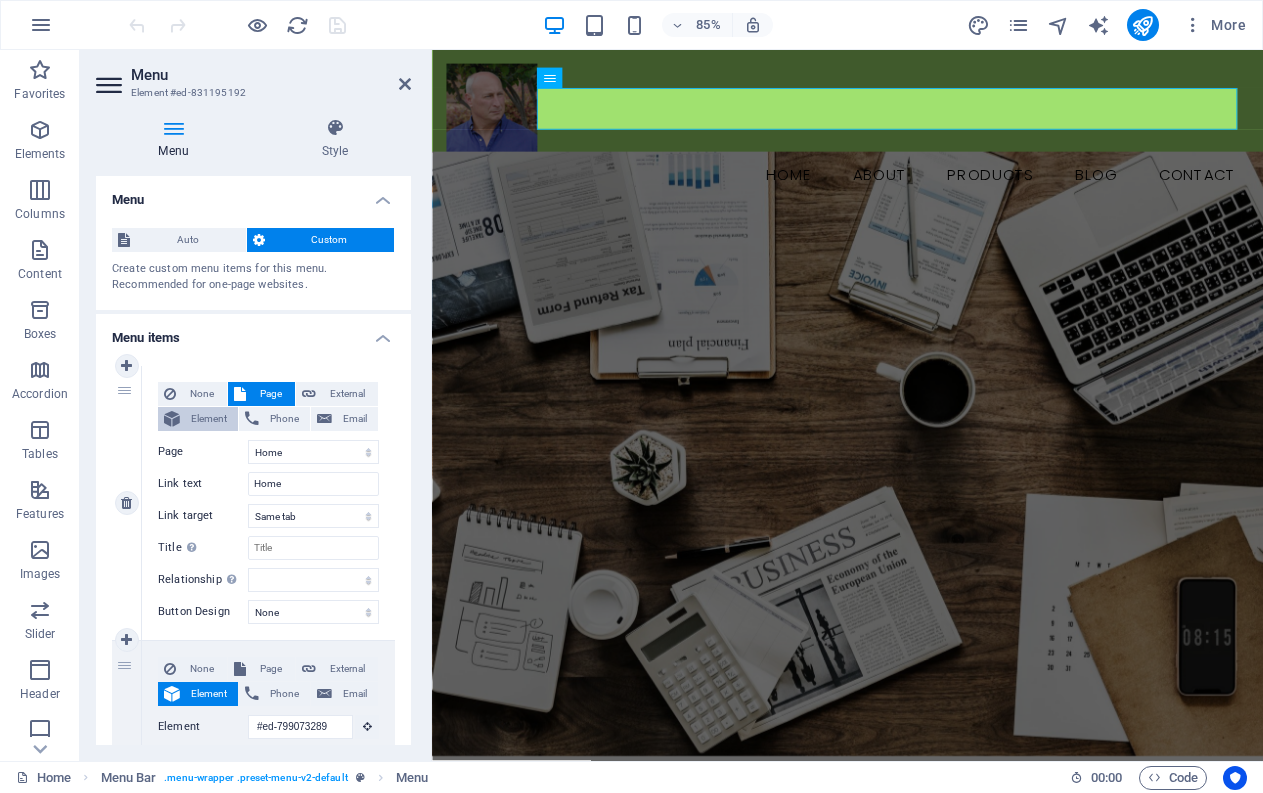 click on "Element" at bounding box center [209, 419] 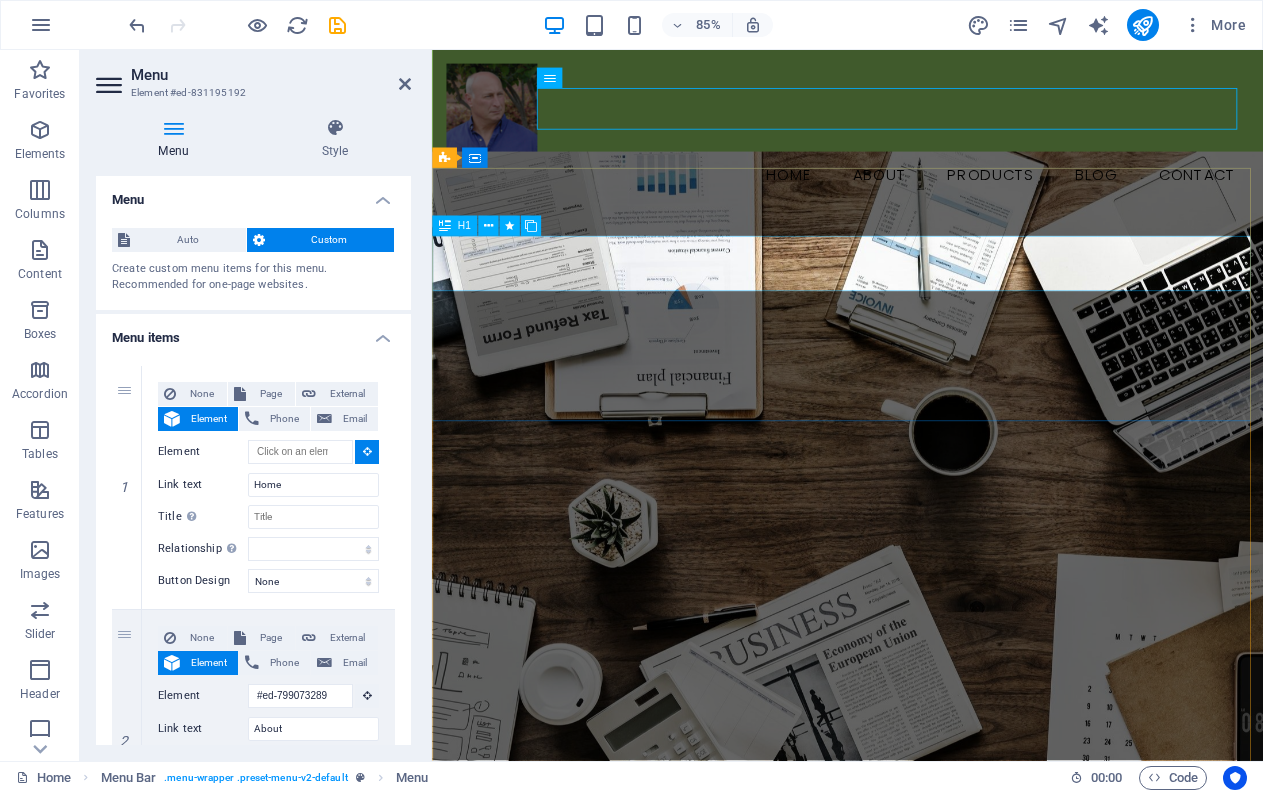 click on "shared Products" at bounding box center [921, 1187] 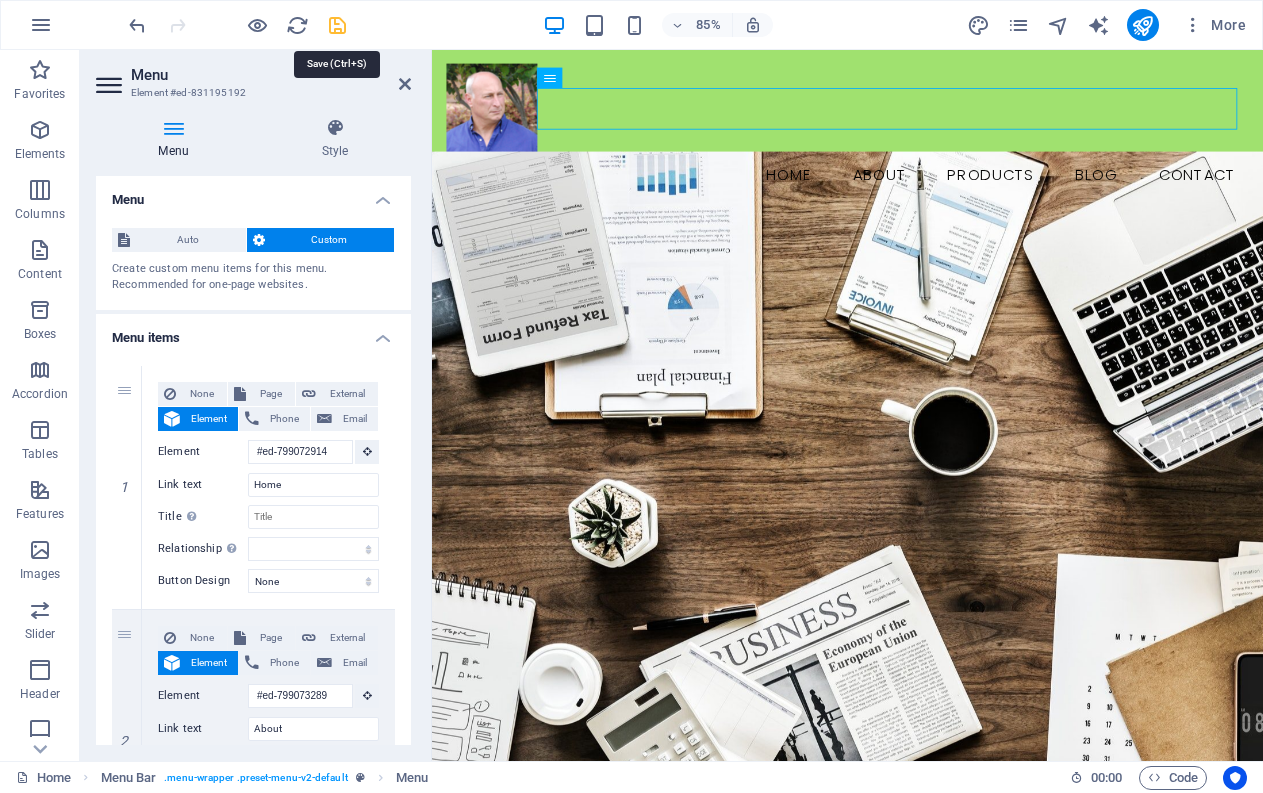 click at bounding box center [337, 25] 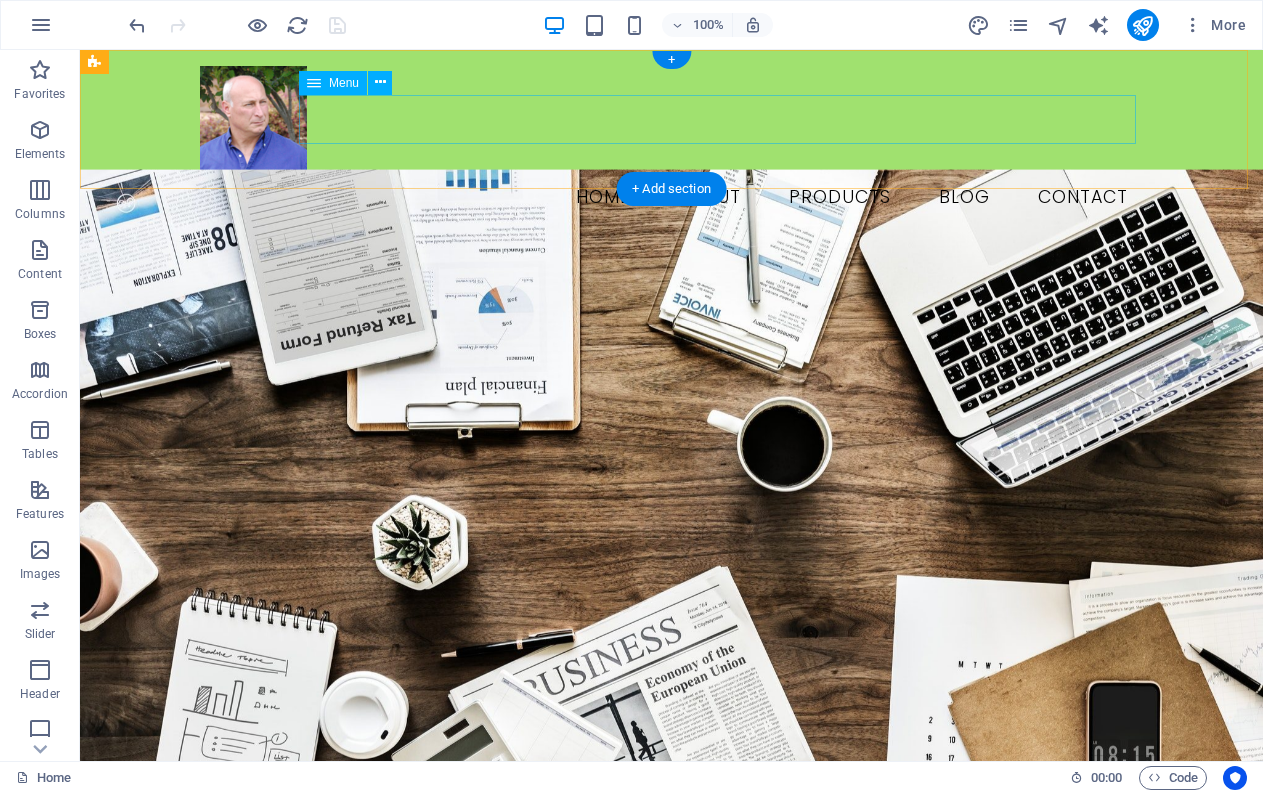 click on "Home About Products Blog Contact" at bounding box center [672, 198] 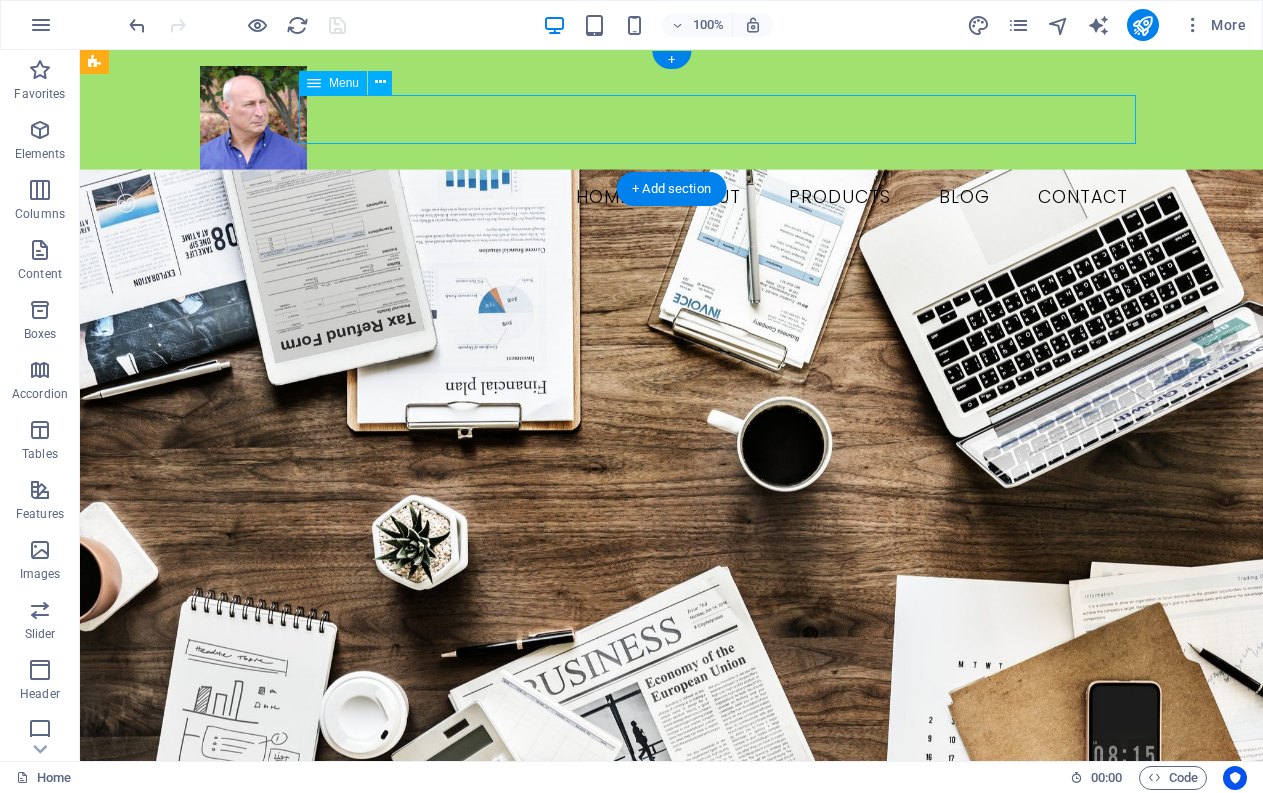 click on "Home About Products Blog Contact" at bounding box center (672, 198) 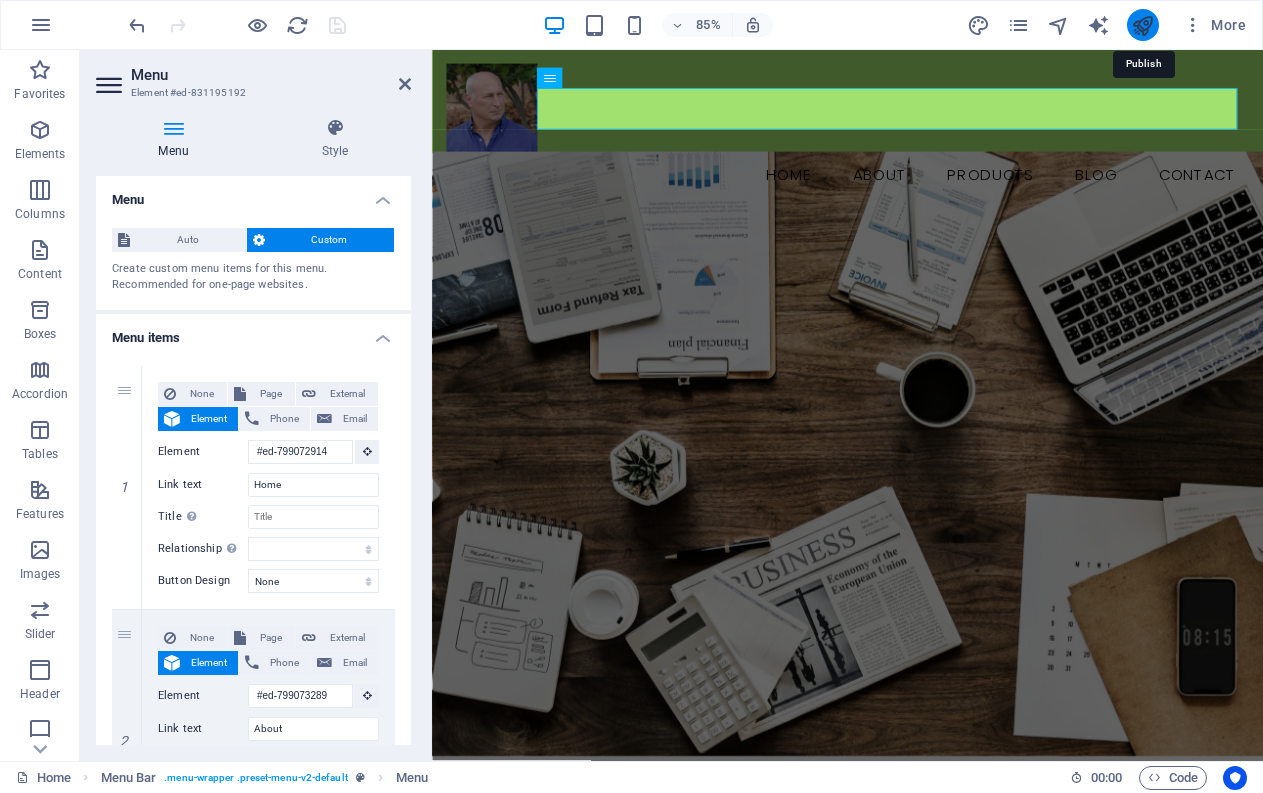 click at bounding box center [1142, 25] 